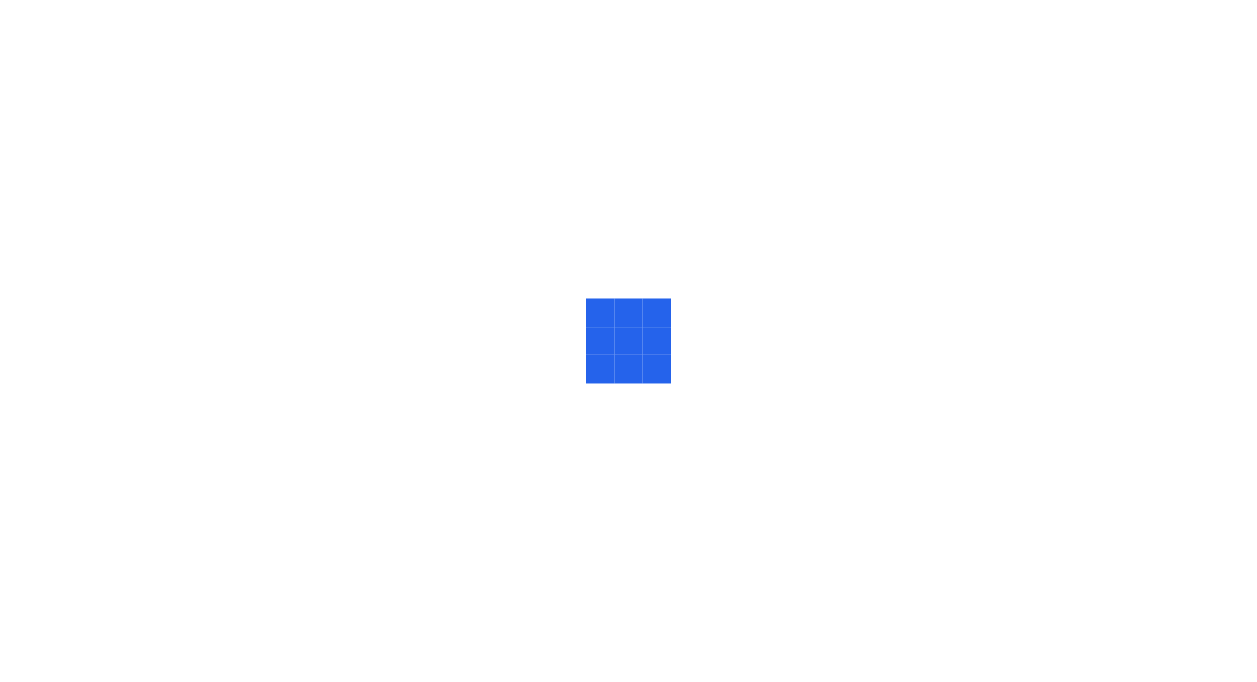scroll, scrollTop: 0, scrollLeft: 0, axis: both 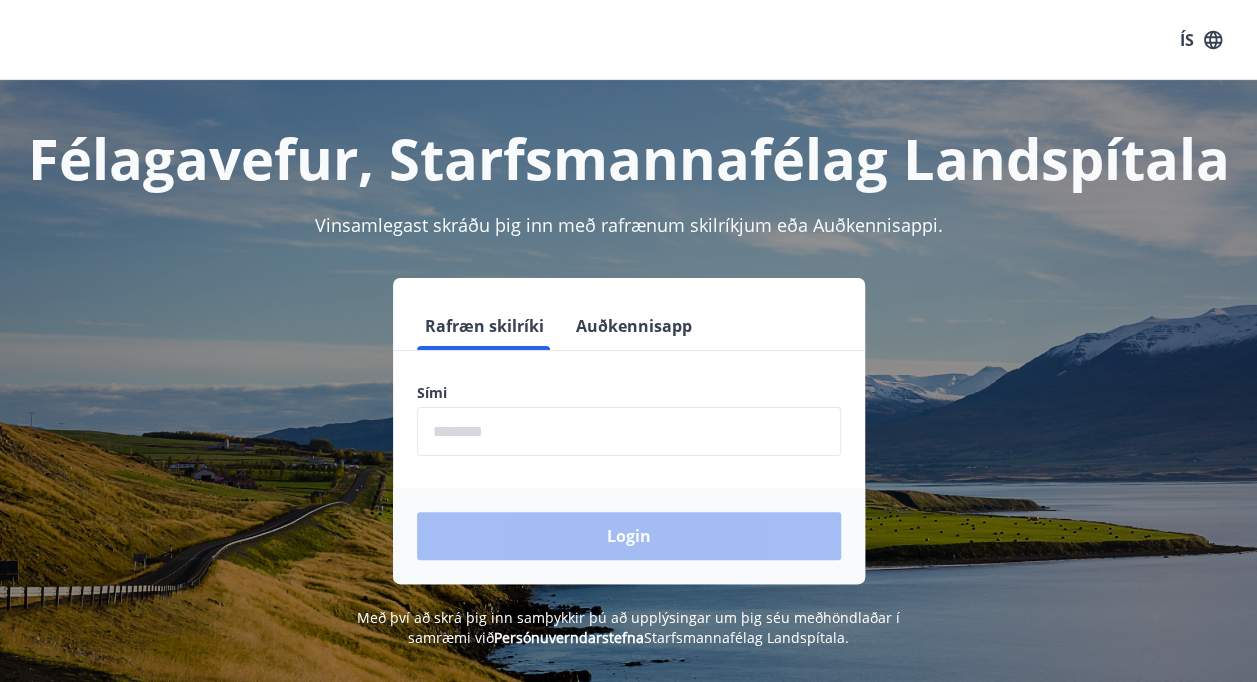 click at bounding box center (629, 431) 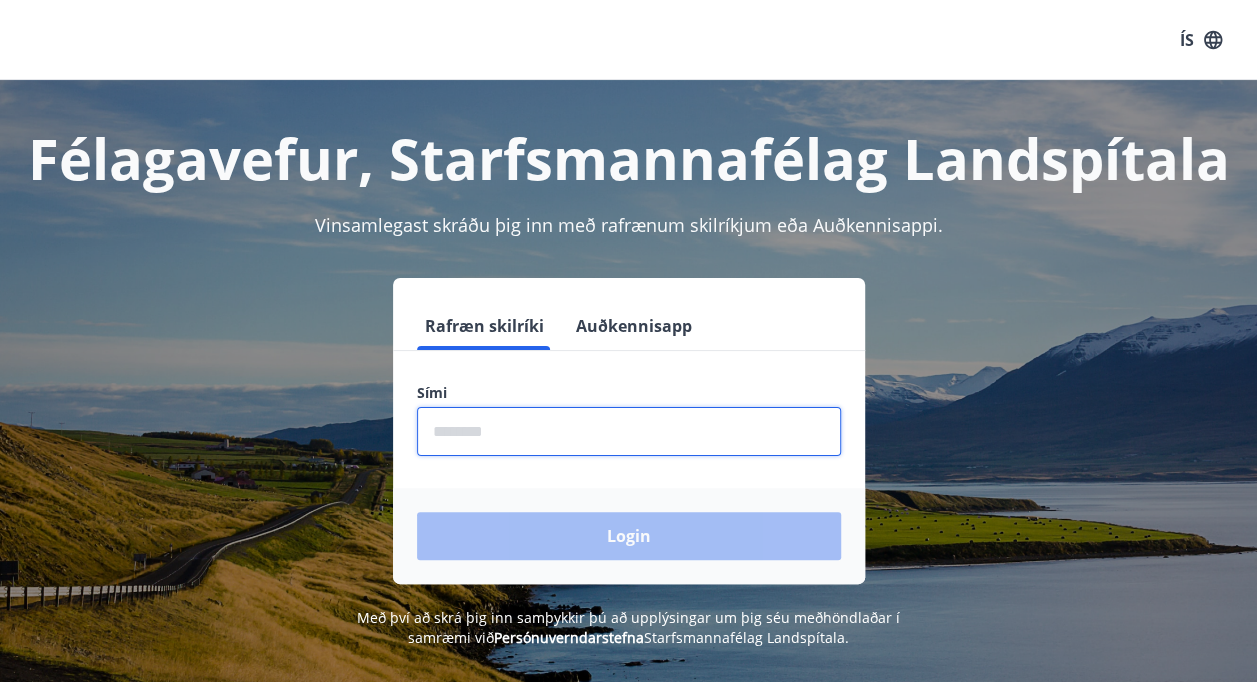 type on "********" 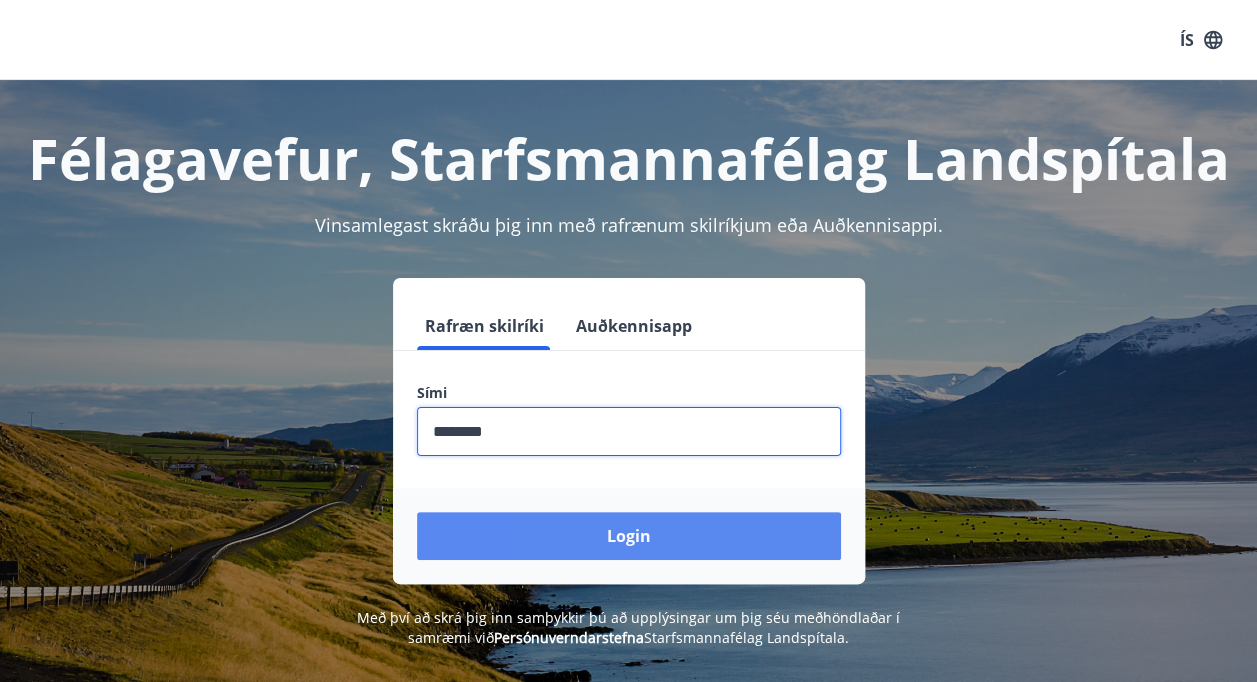 click on "Login" at bounding box center (629, 536) 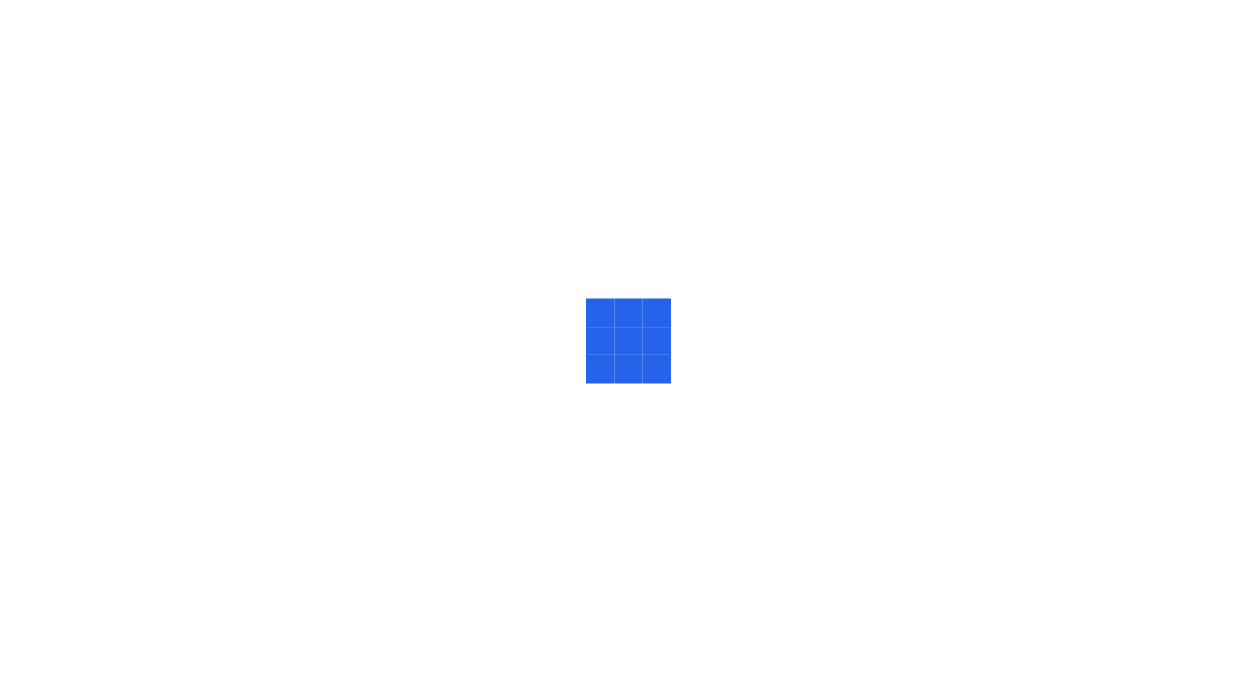scroll, scrollTop: 0, scrollLeft: 0, axis: both 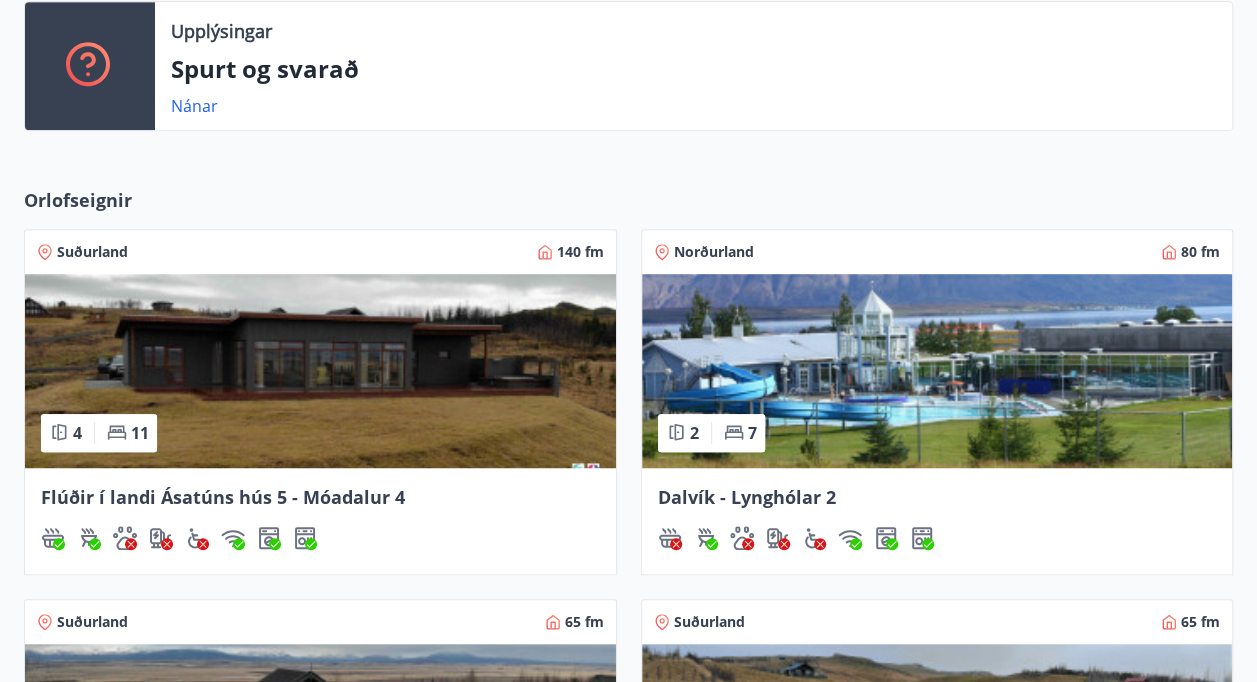 click at bounding box center (320, 371) 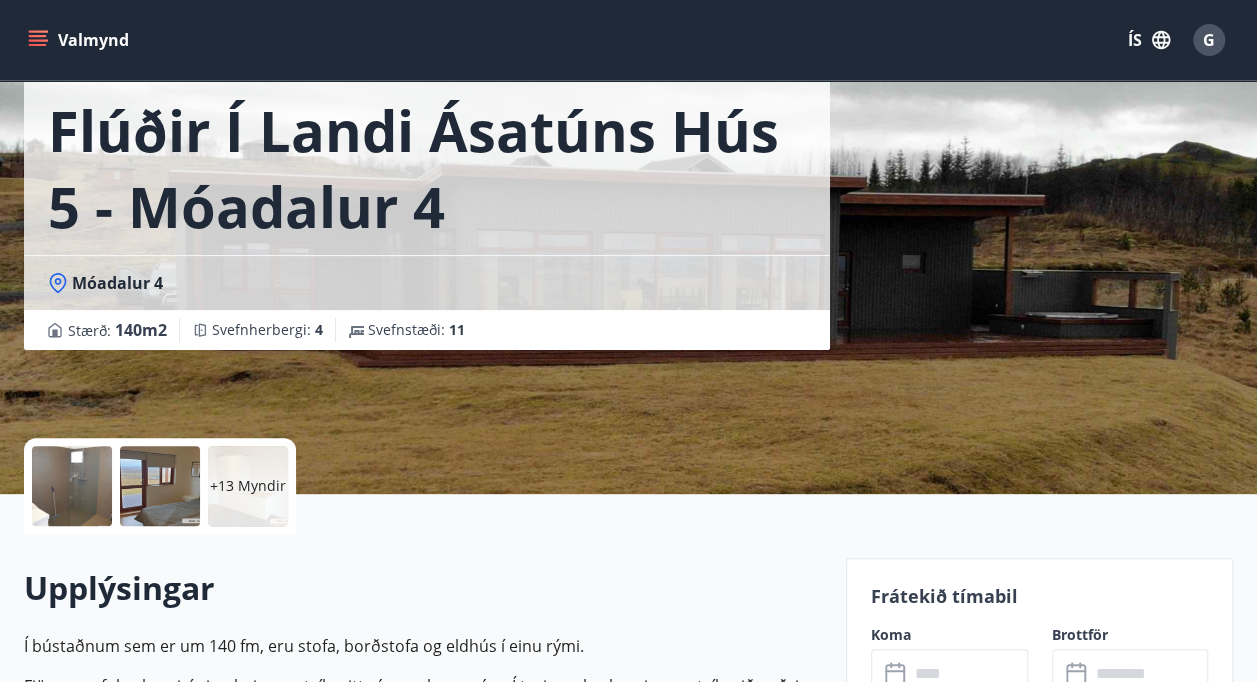 scroll, scrollTop: 406, scrollLeft: 0, axis: vertical 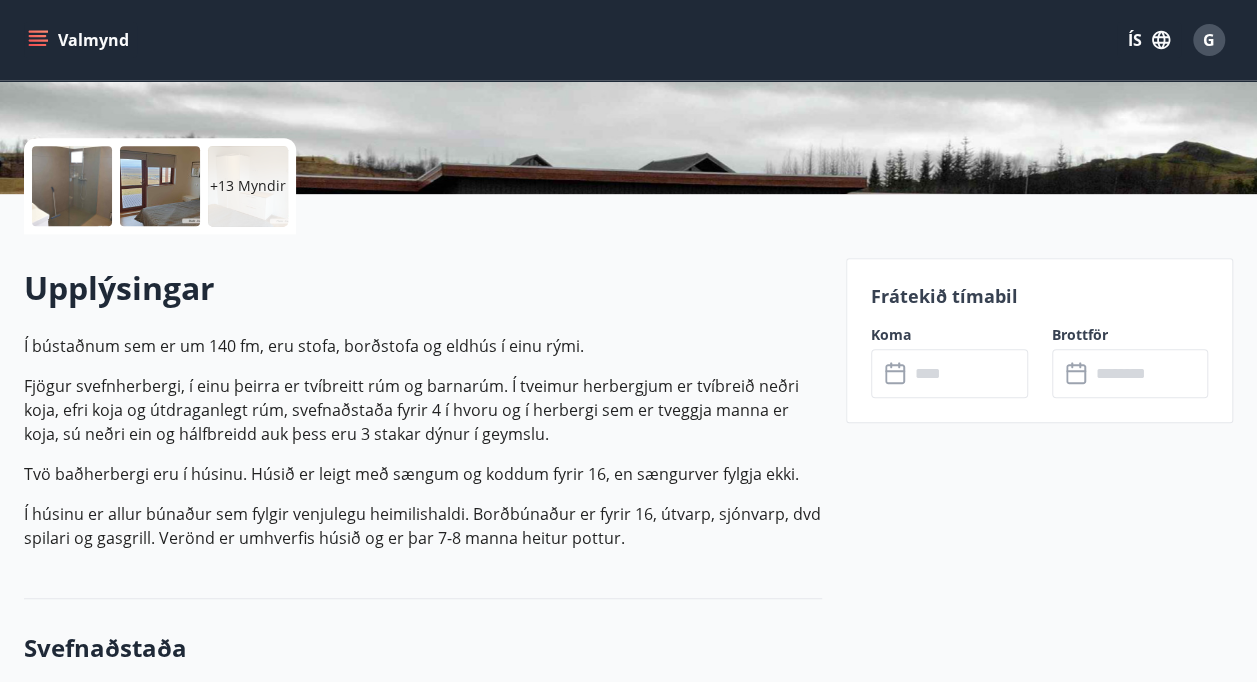 click on "Koma" at bounding box center [949, 335] 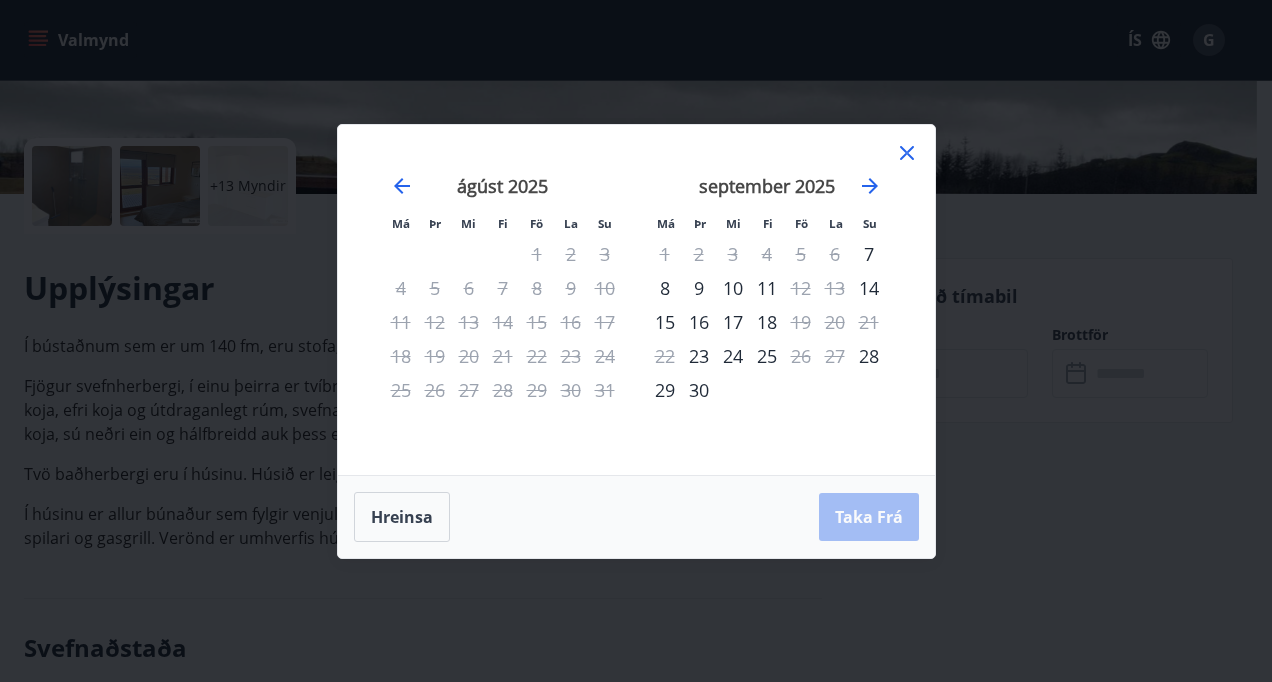 click on "25" at bounding box center [767, 356] 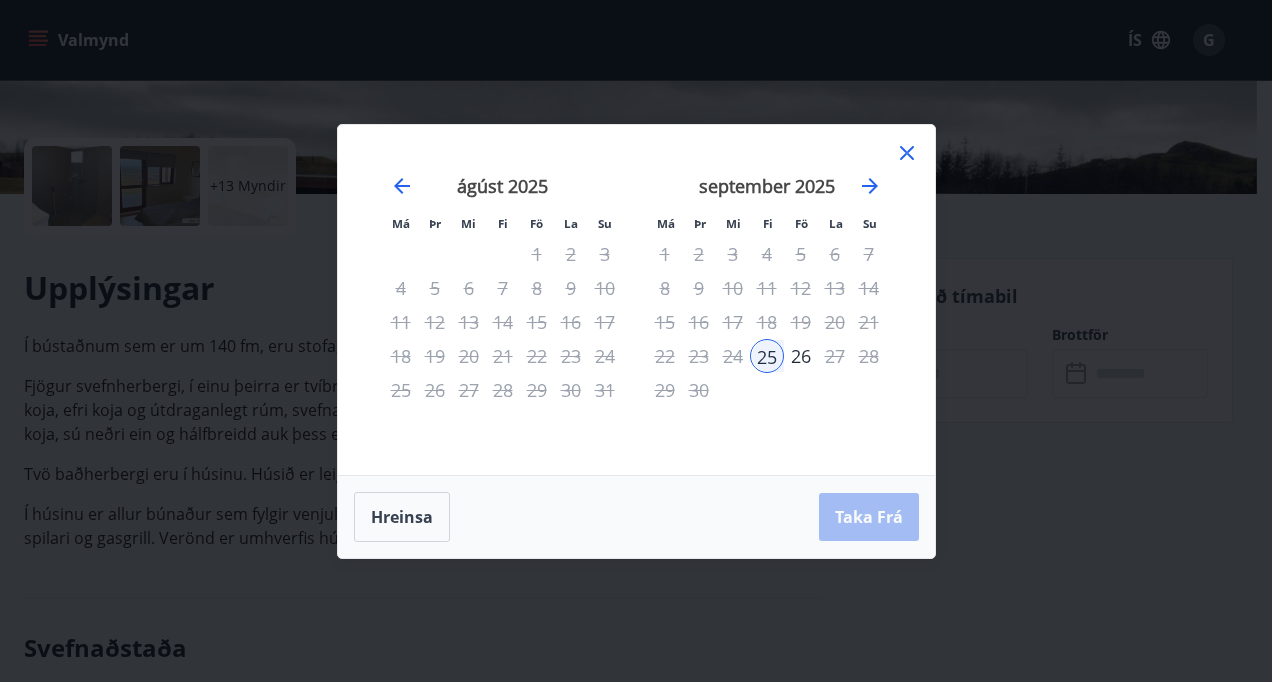 click on "Hreinsa Taka Frá" at bounding box center [636, 517] 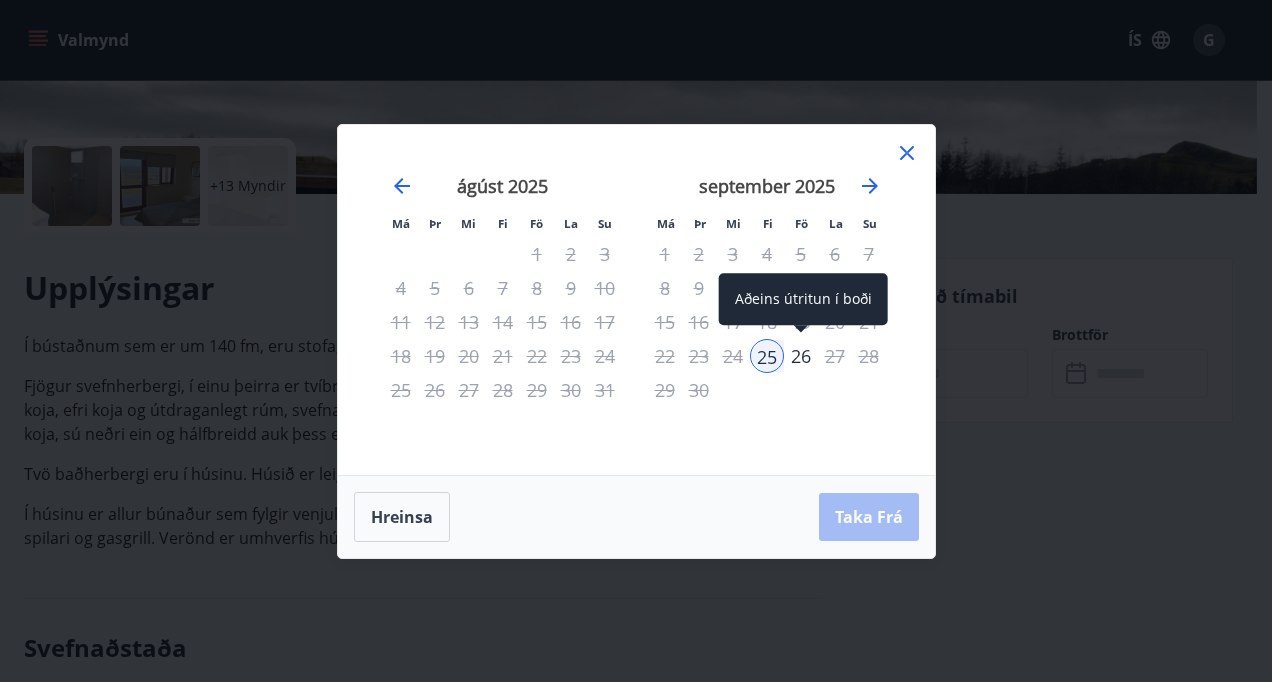 click on "26" at bounding box center [801, 356] 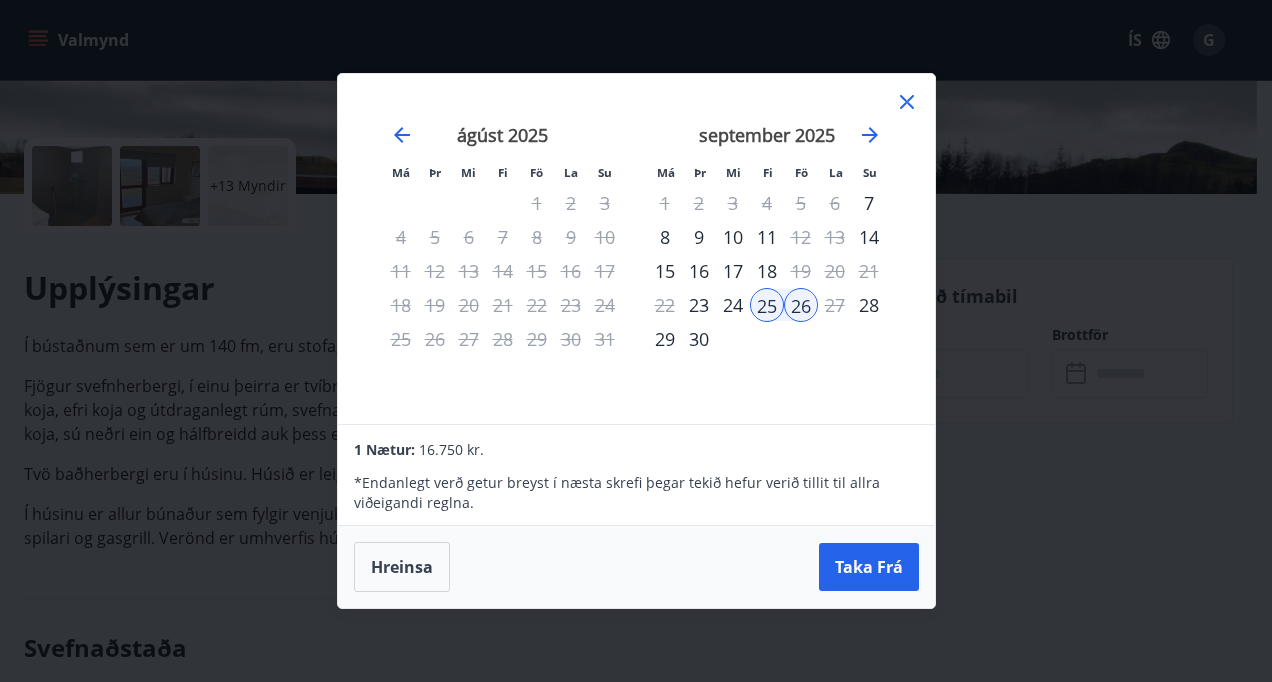 click on "25" at bounding box center [767, 305] 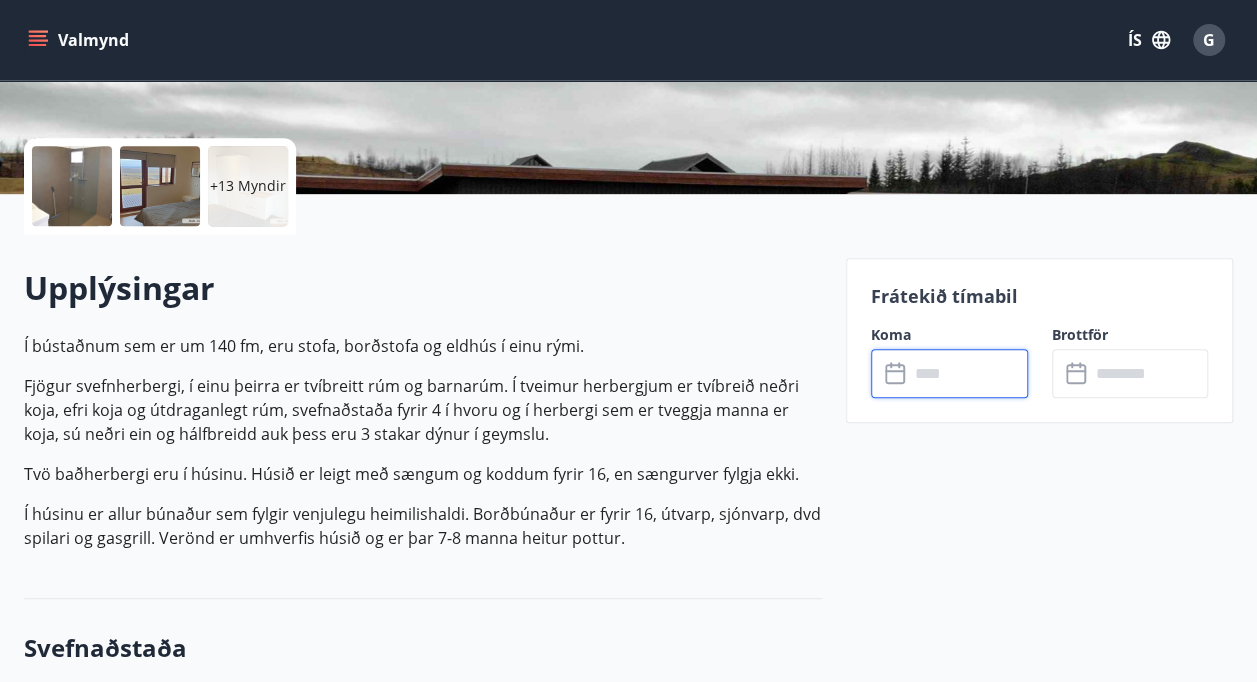 click at bounding box center [968, 373] 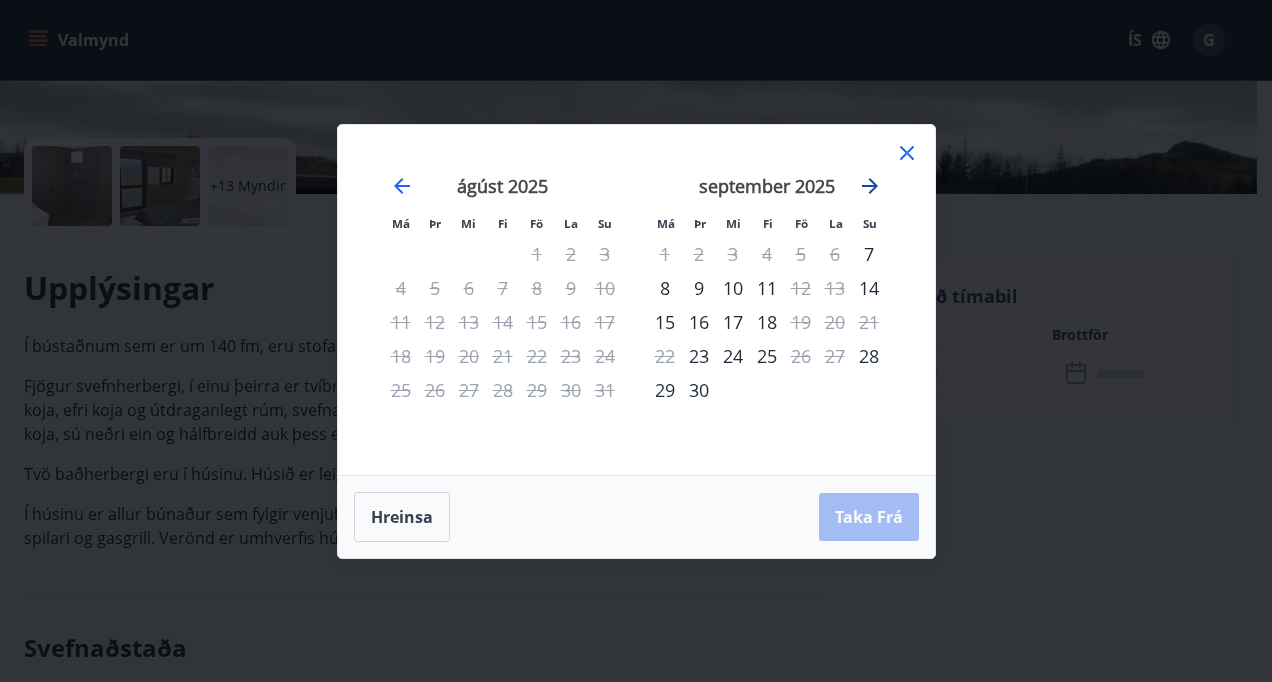 click 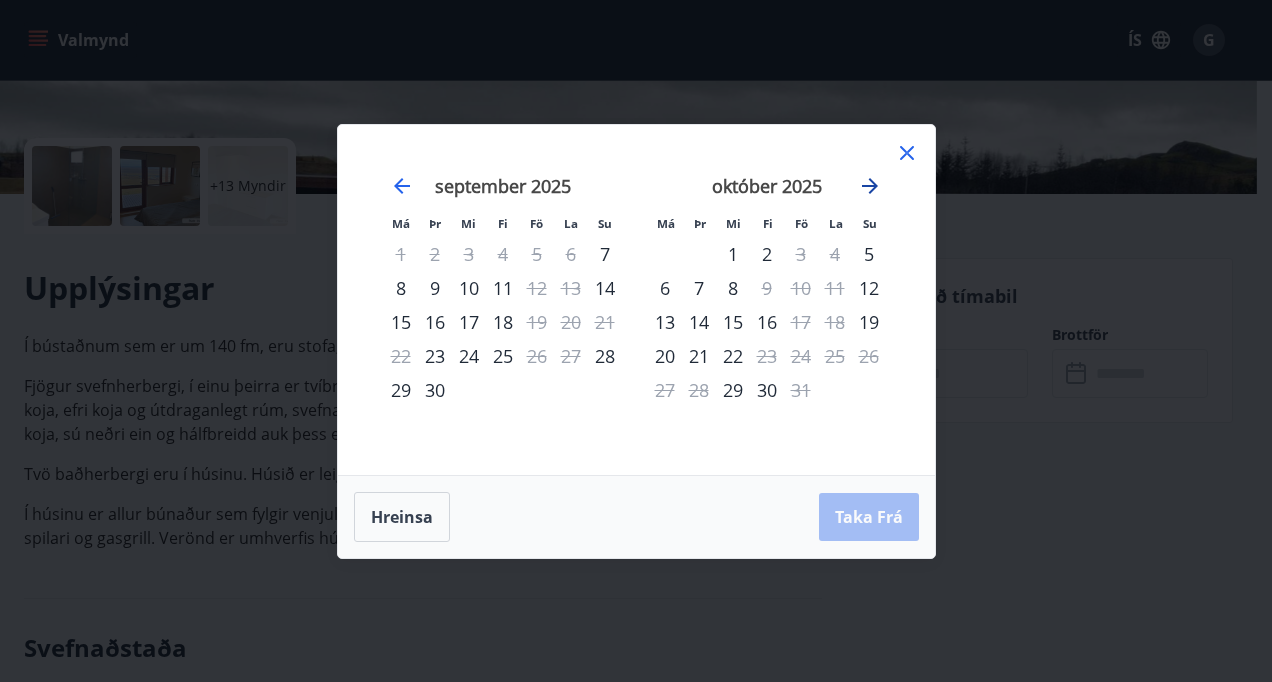 click 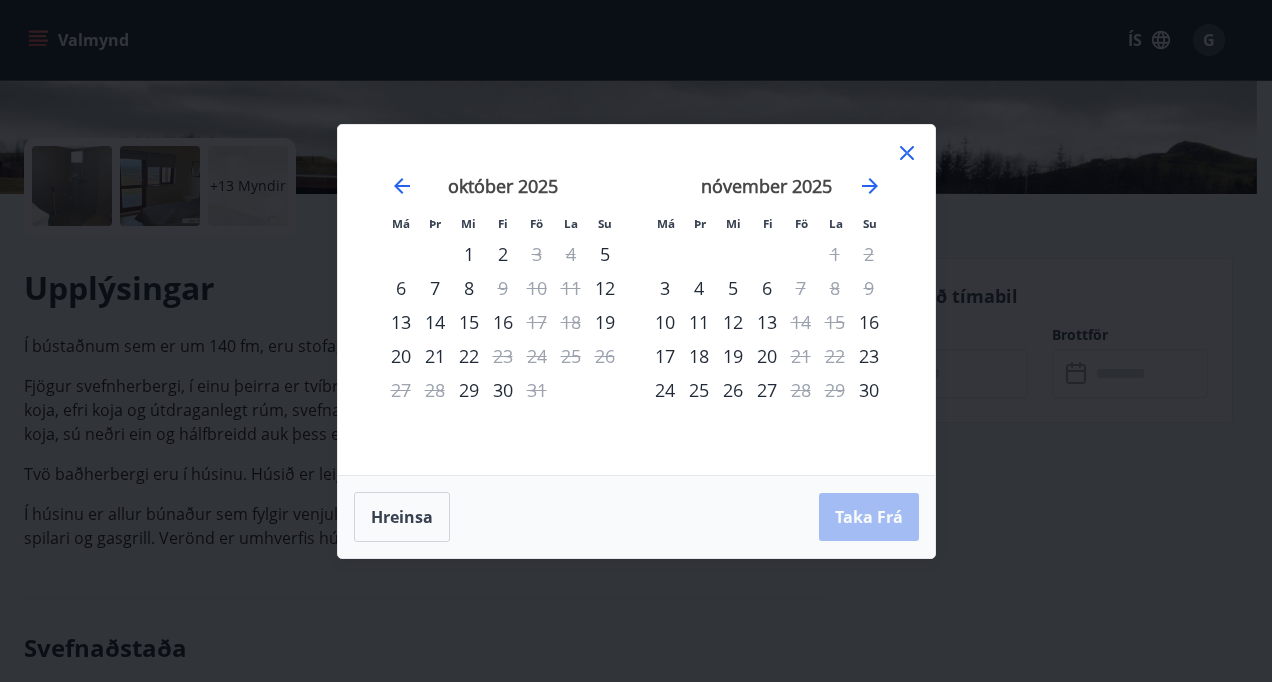 click 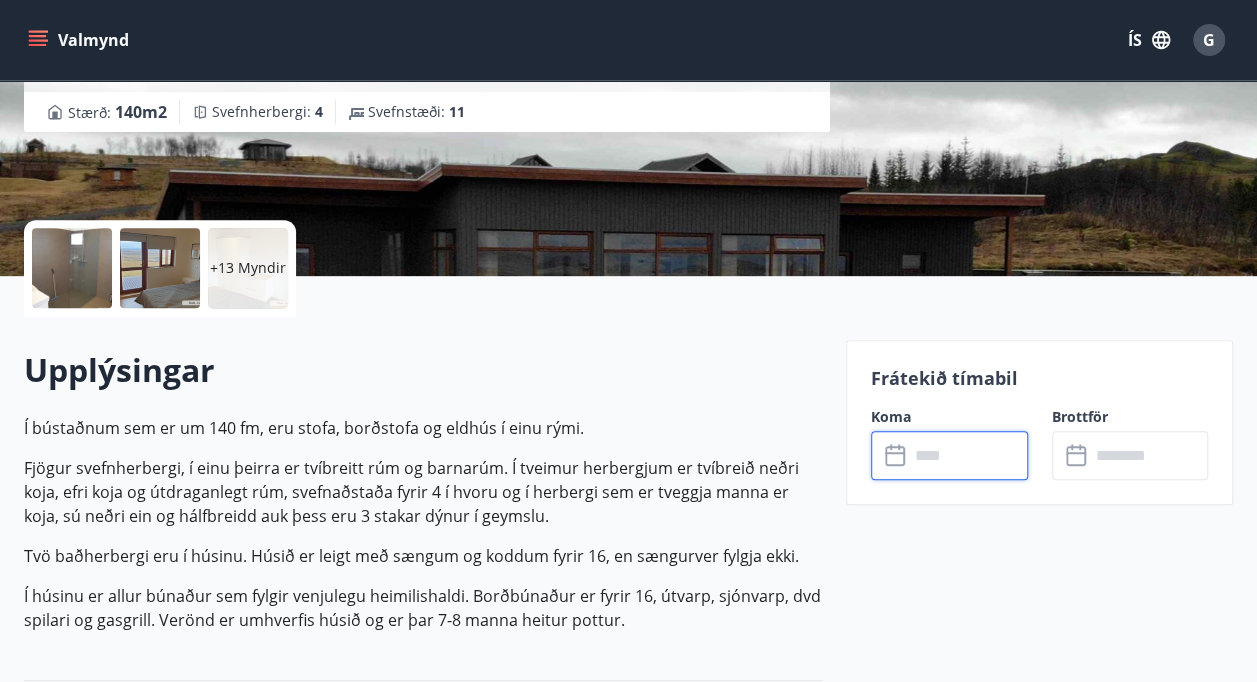 scroll, scrollTop: 306, scrollLeft: 0, axis: vertical 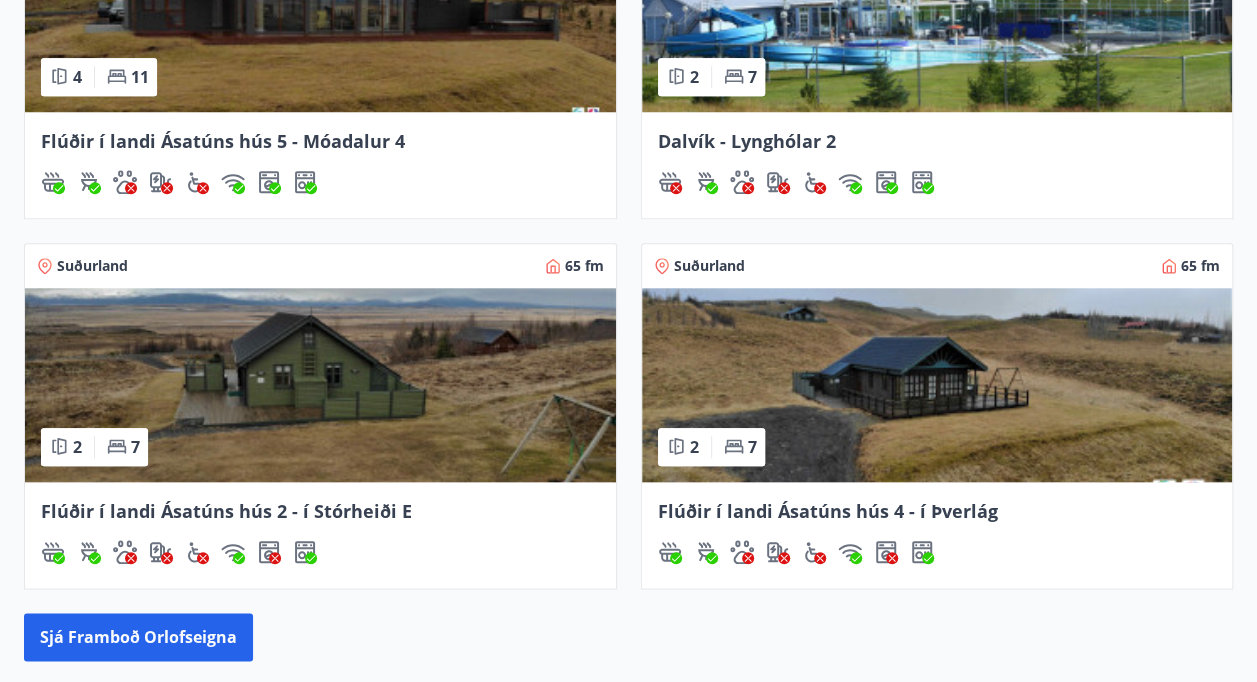 click at bounding box center (320, 385) 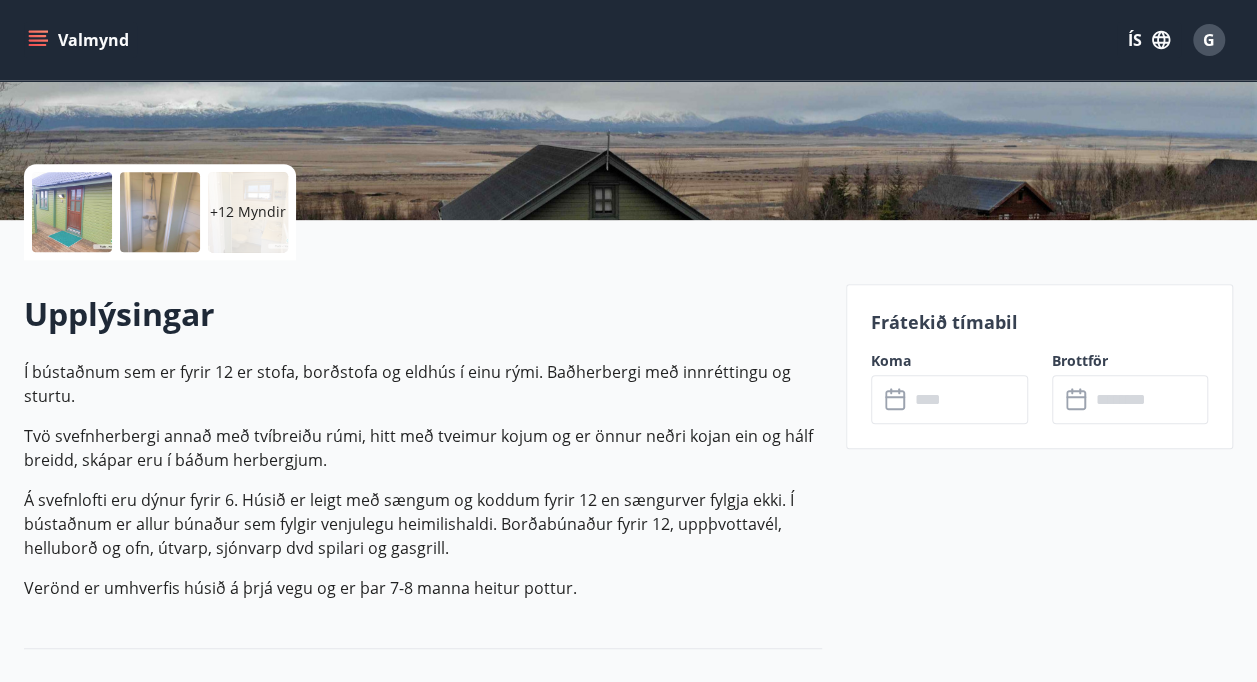 scroll, scrollTop: 400, scrollLeft: 0, axis: vertical 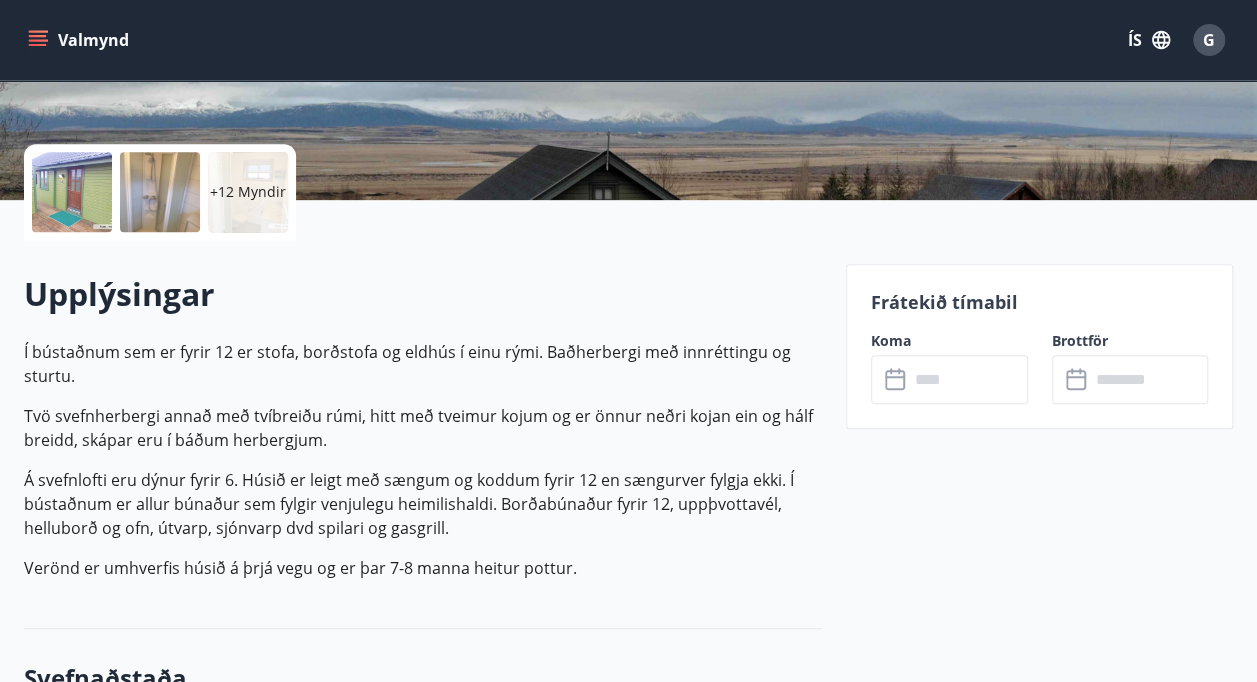 click at bounding box center [968, 379] 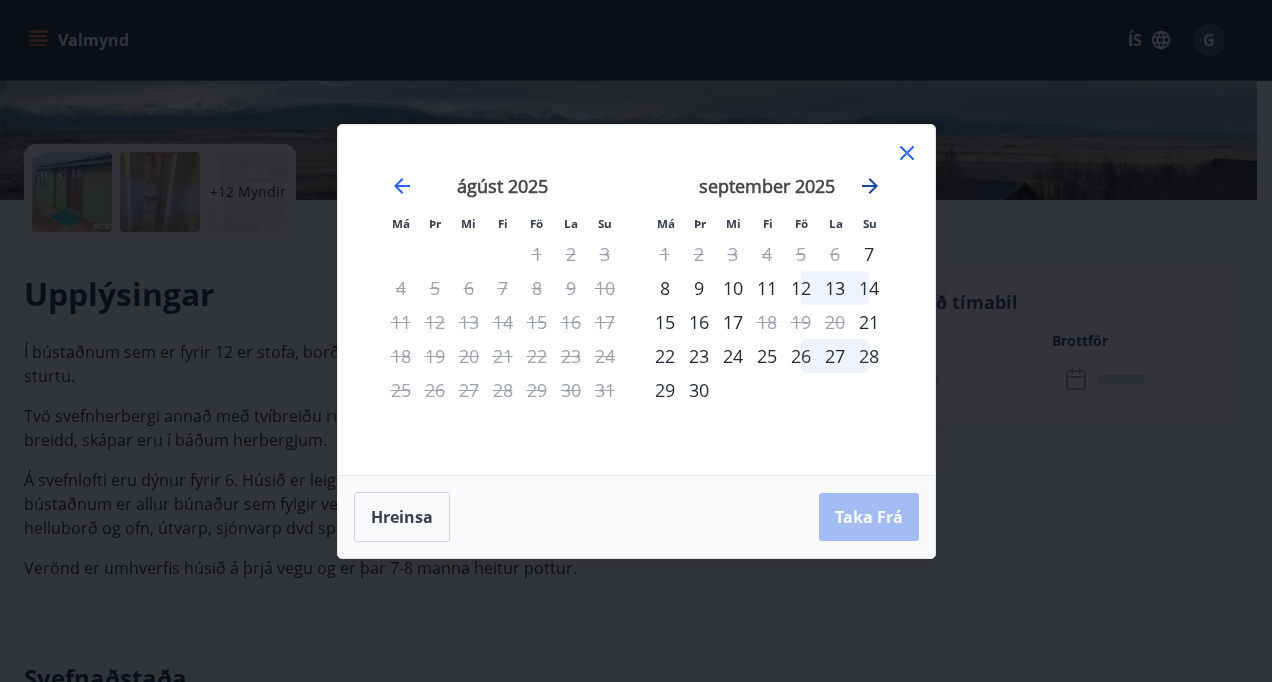 click 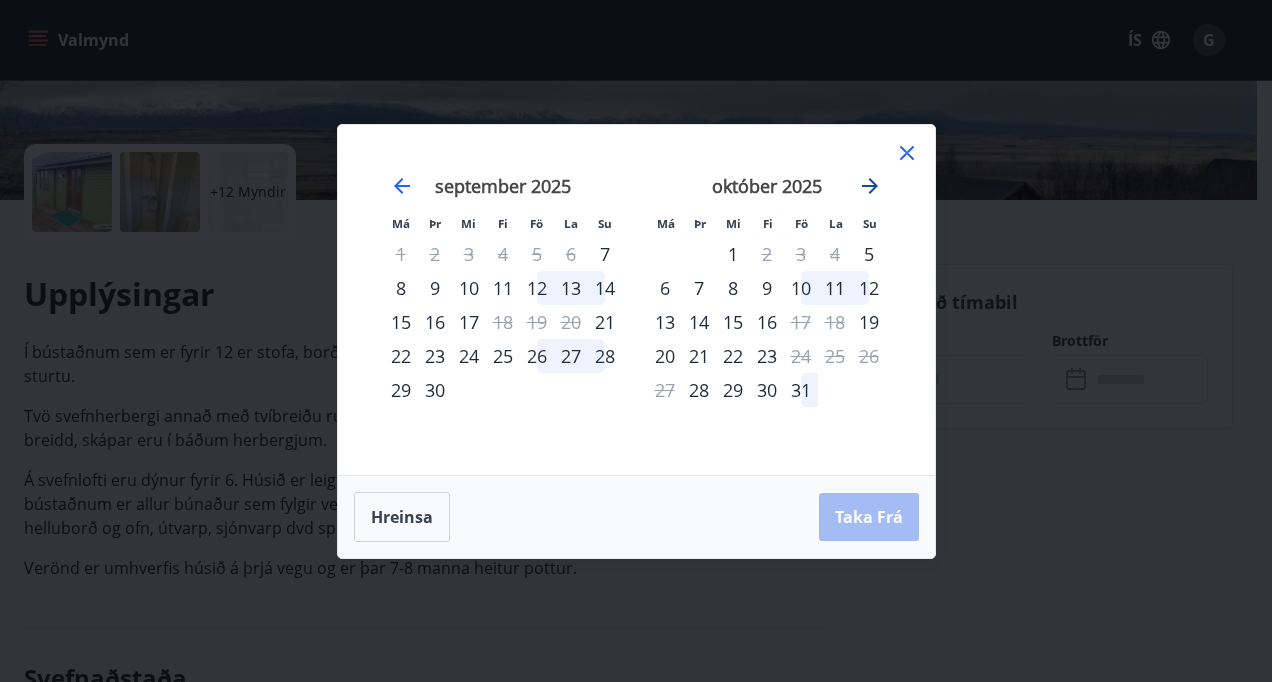 click 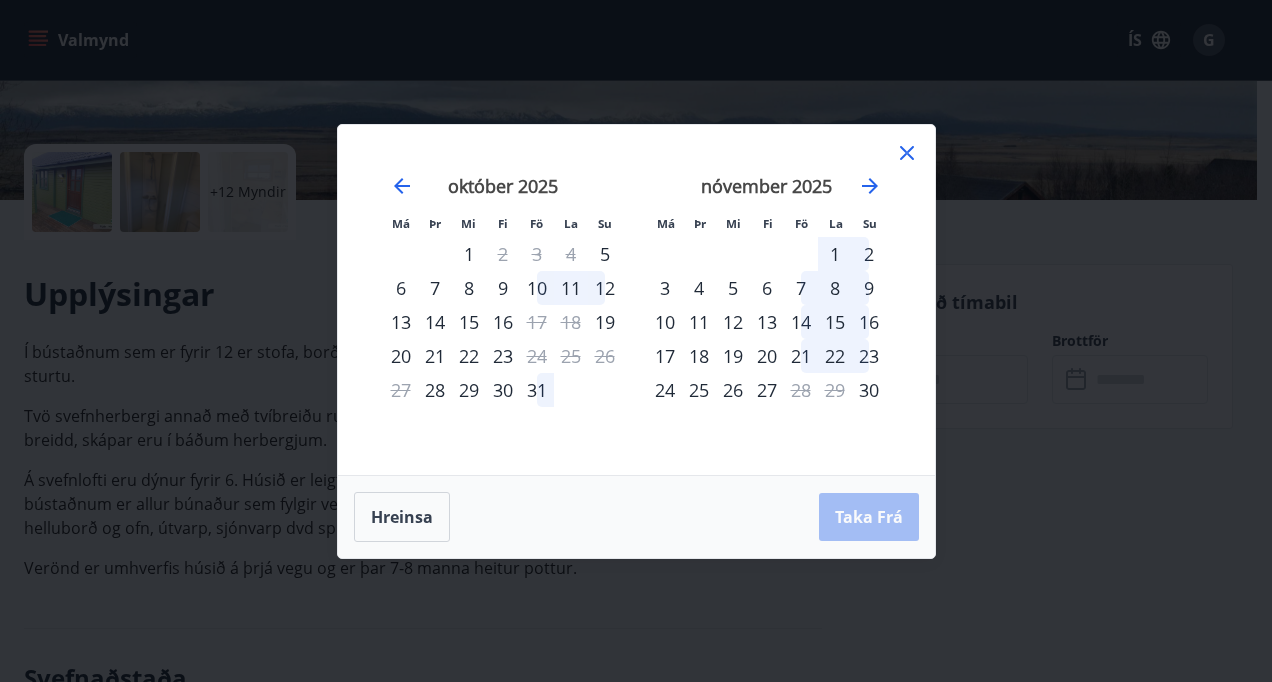 click 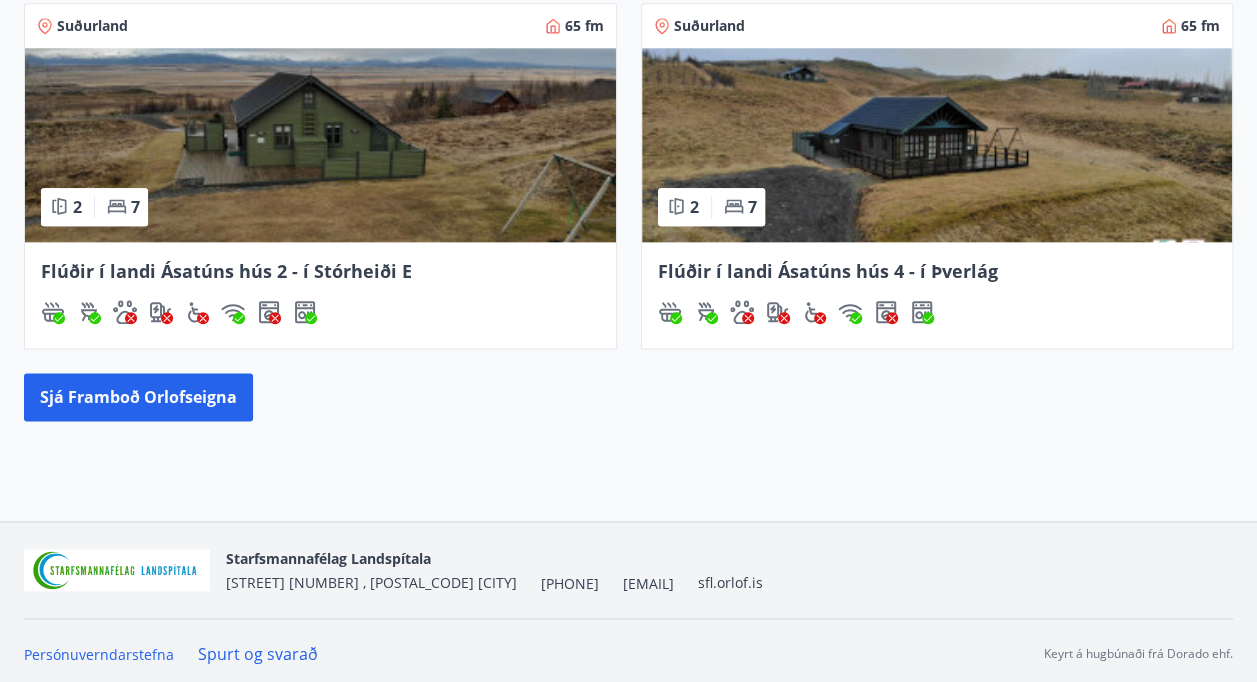 scroll, scrollTop: 1070, scrollLeft: 0, axis: vertical 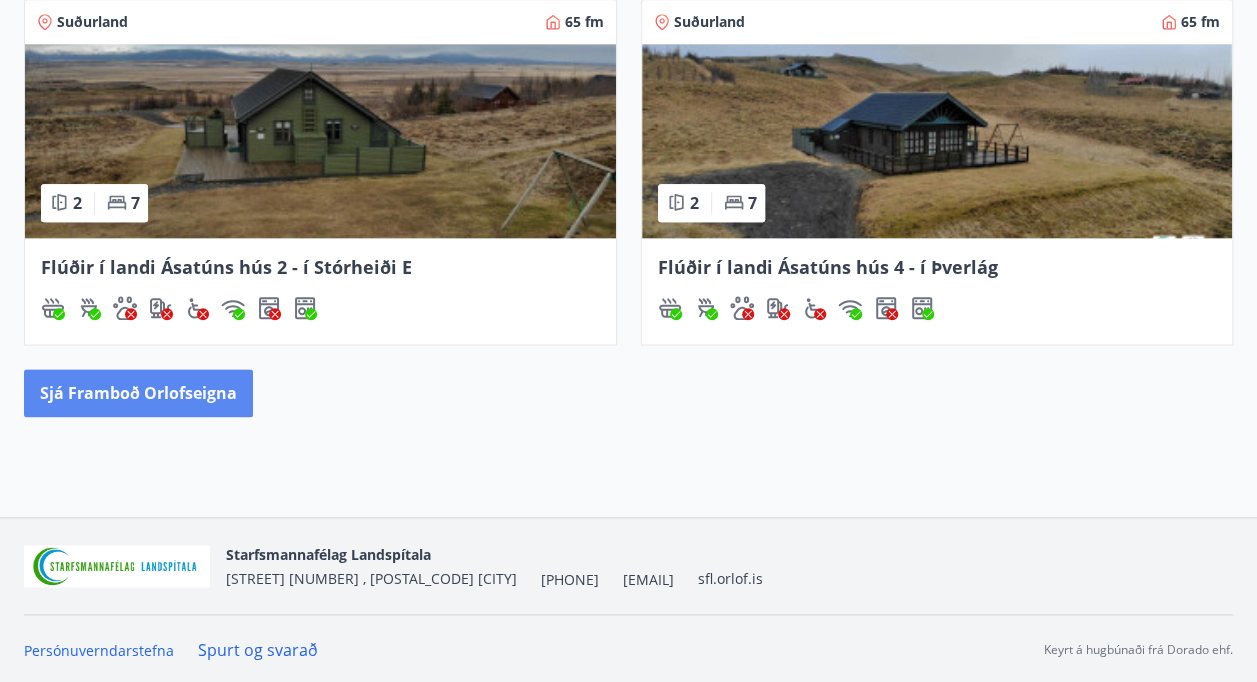 click on "Sjá framboð orlofseigna" at bounding box center [138, 393] 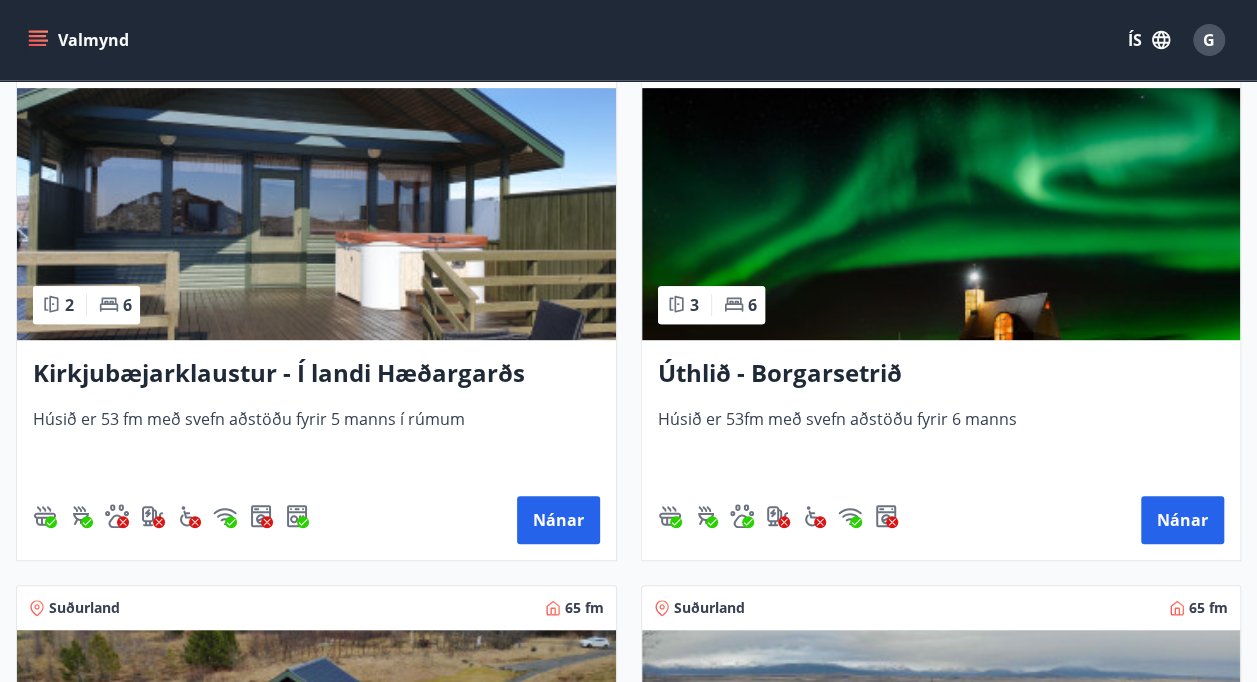 scroll, scrollTop: 300, scrollLeft: 0, axis: vertical 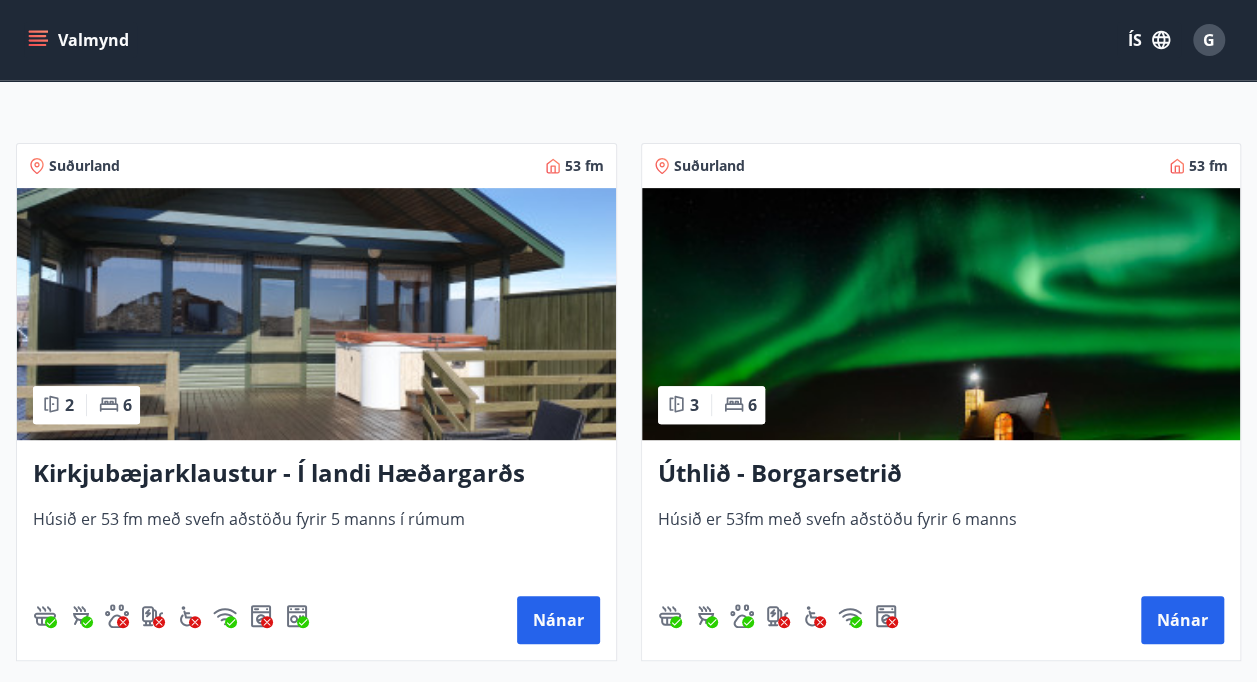 click at bounding box center [941, 314] 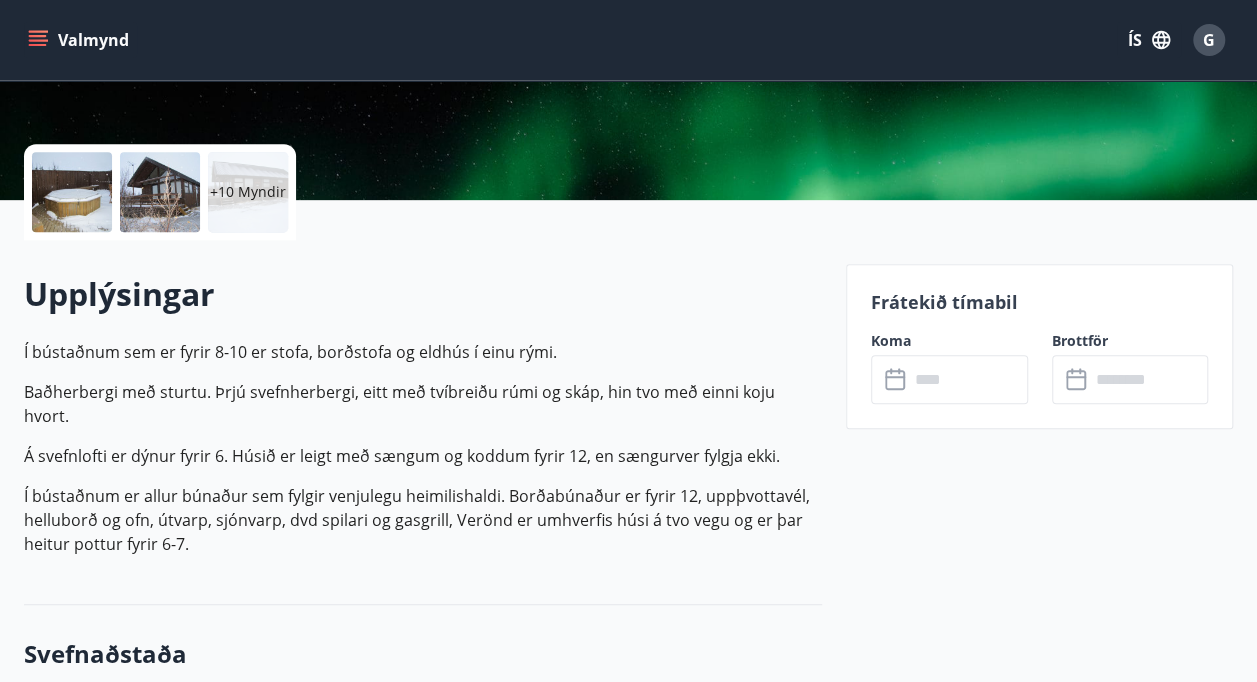 scroll, scrollTop: 500, scrollLeft: 0, axis: vertical 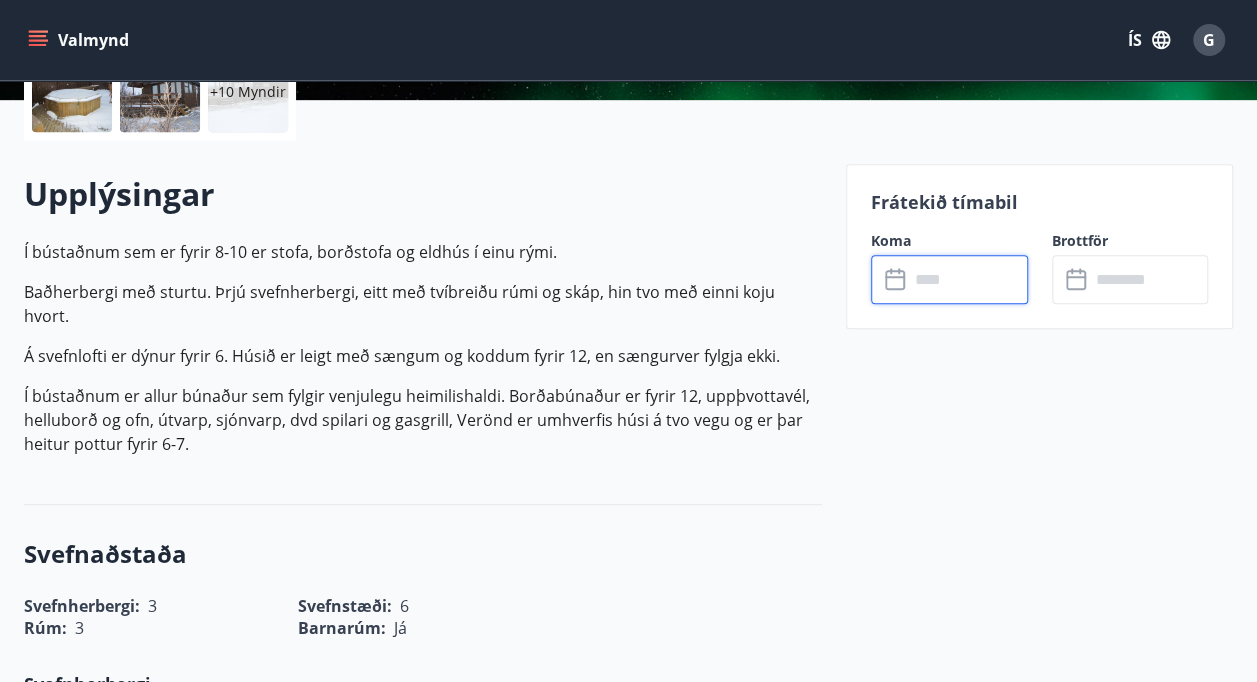 click at bounding box center (968, 279) 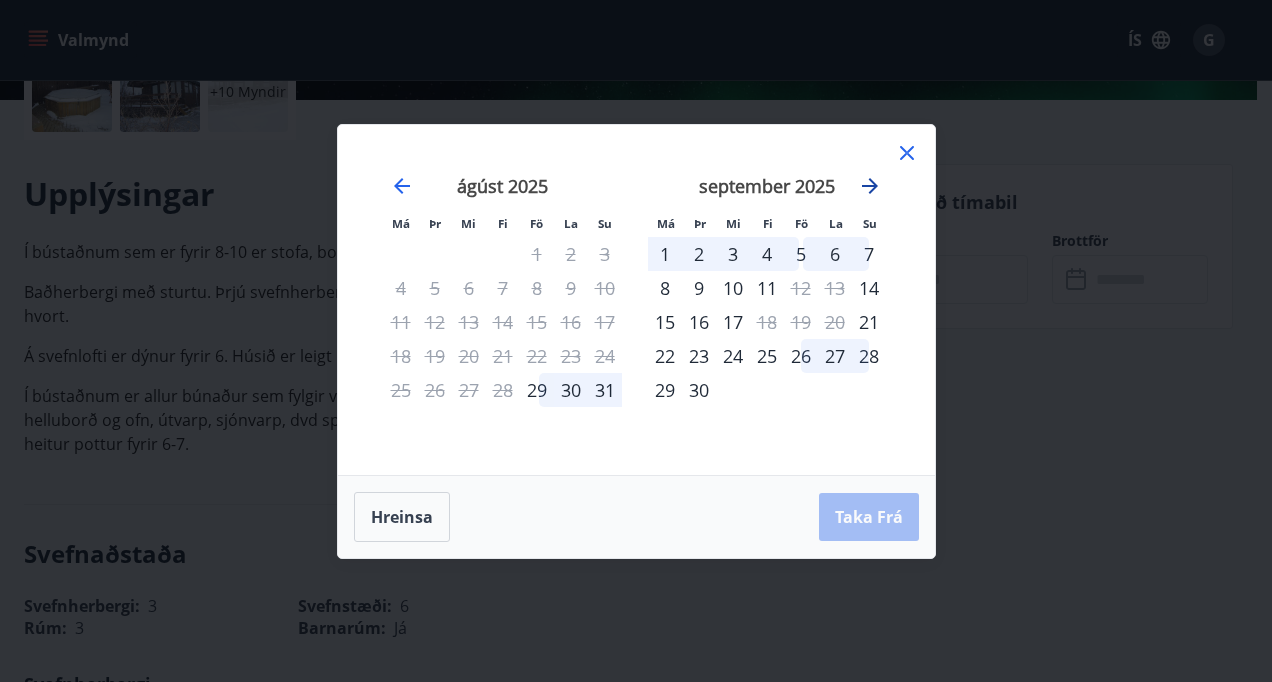 click 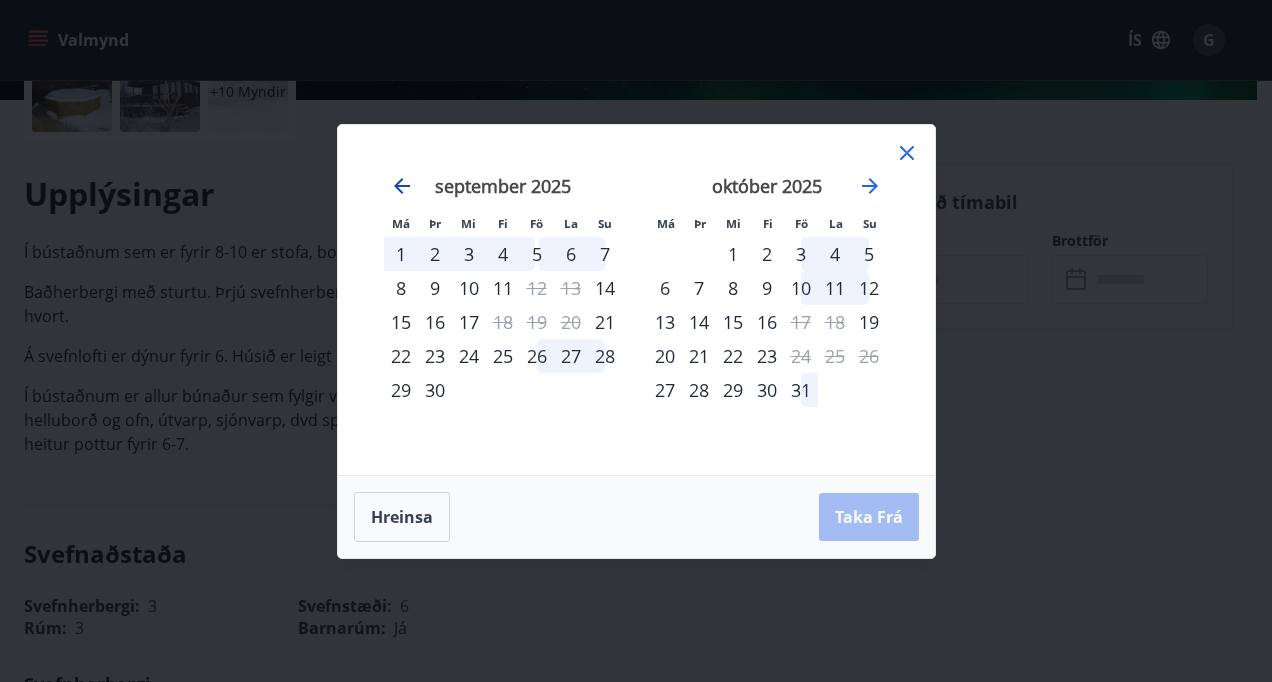 click 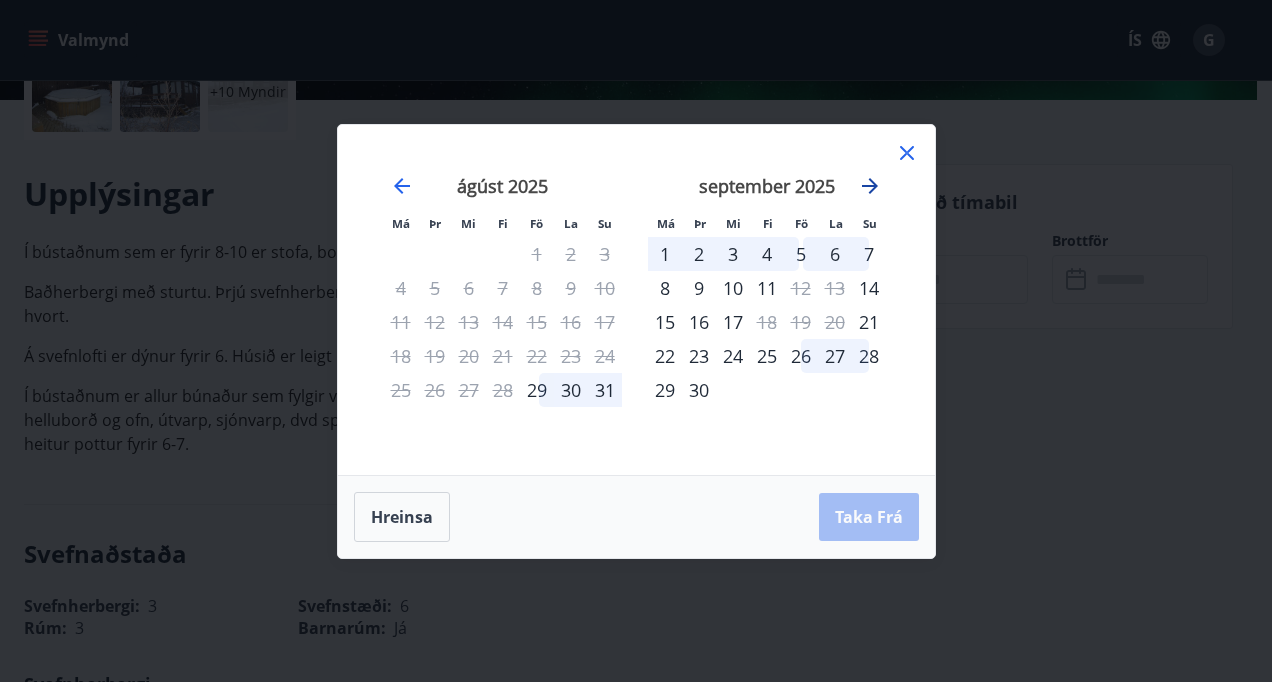 click 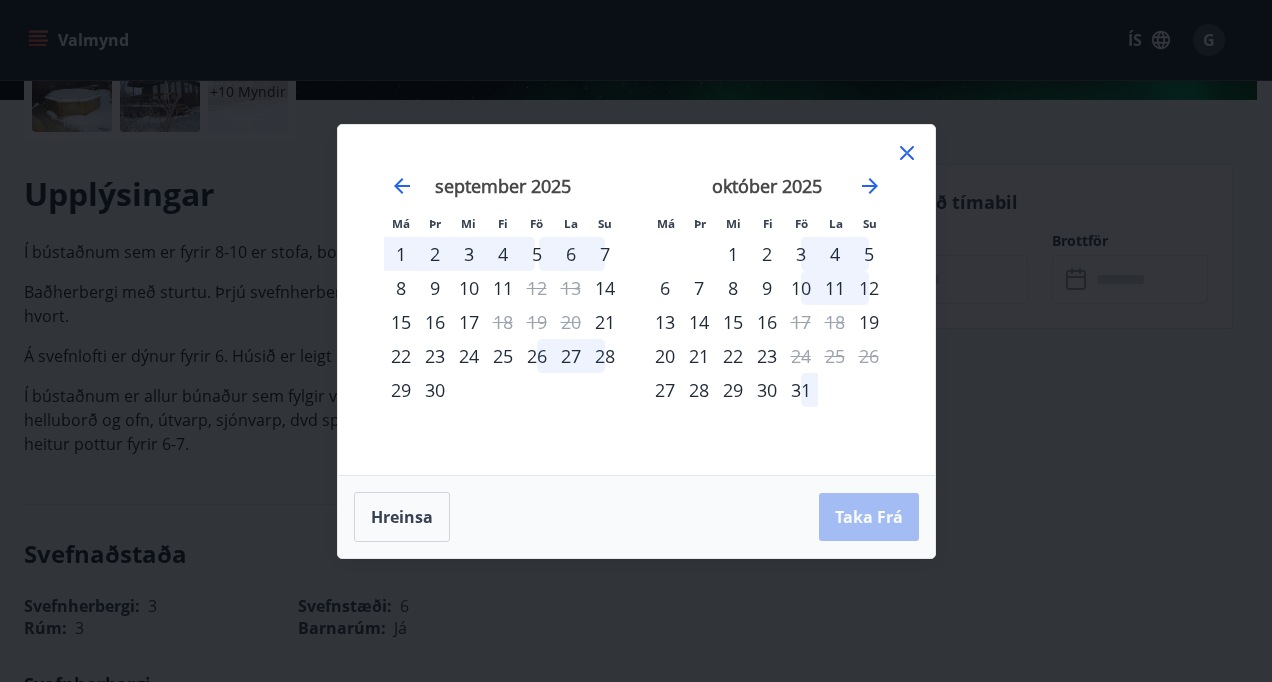 click 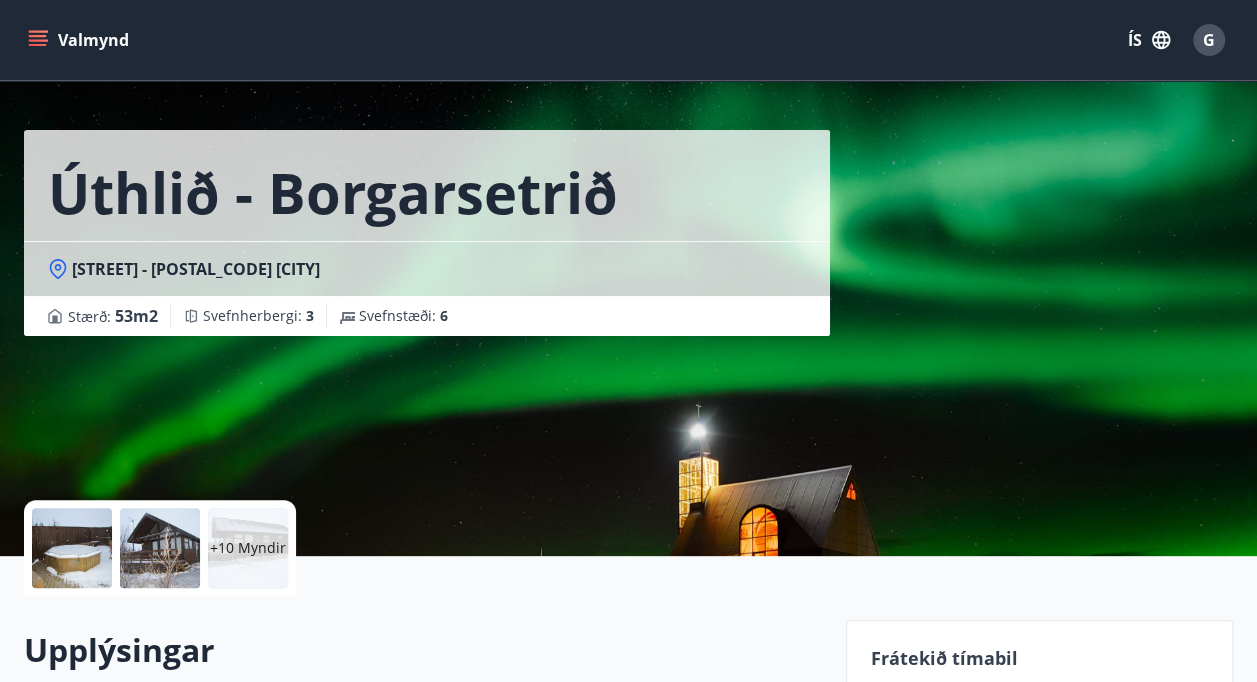 scroll, scrollTop: 0, scrollLeft: 0, axis: both 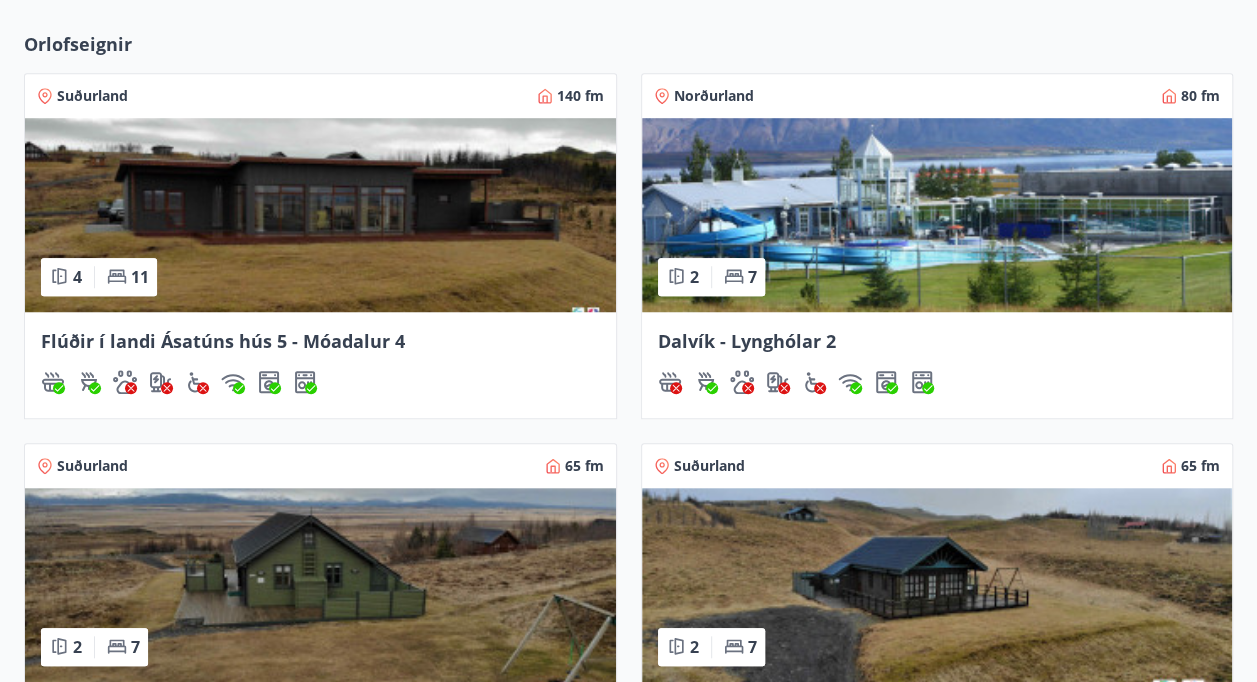 click at bounding box center (320, 215) 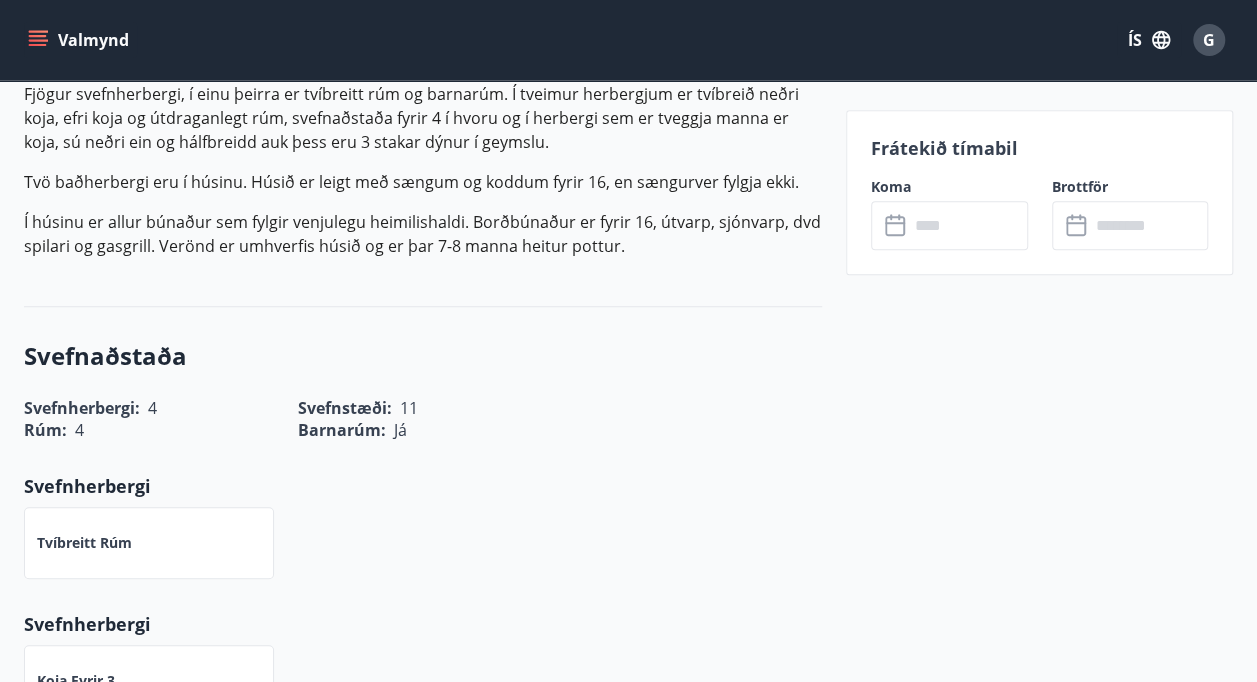 scroll, scrollTop: 600, scrollLeft: 0, axis: vertical 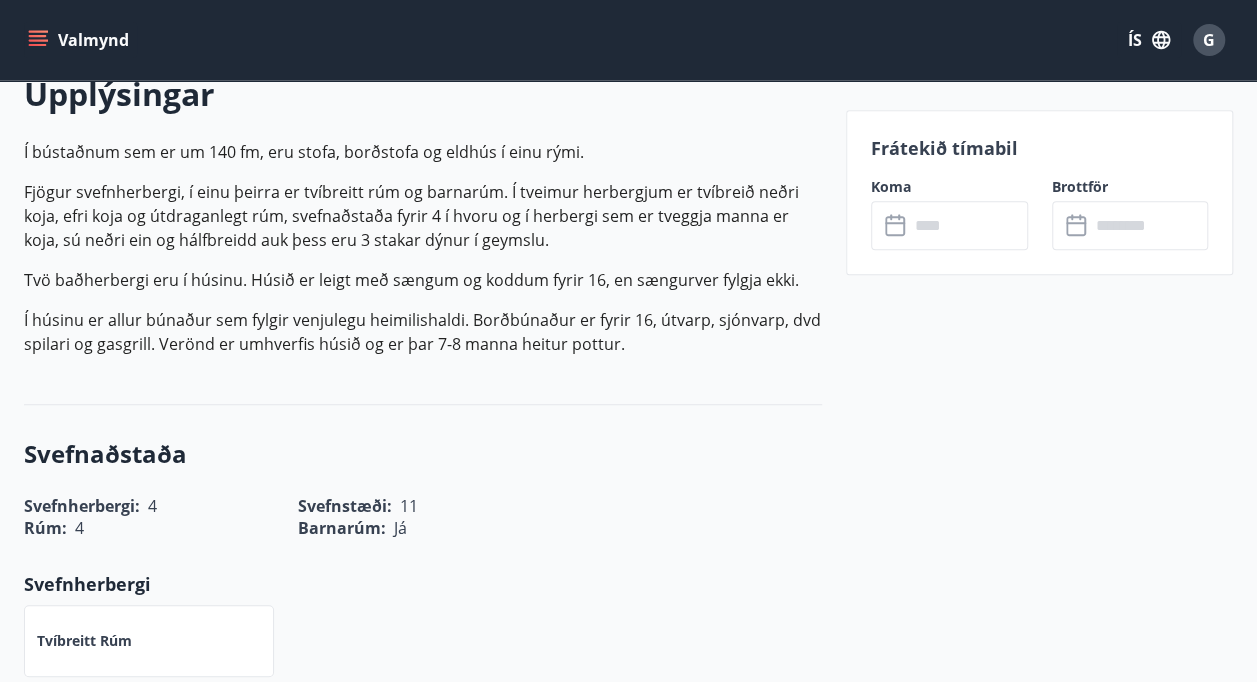 click at bounding box center (968, 225) 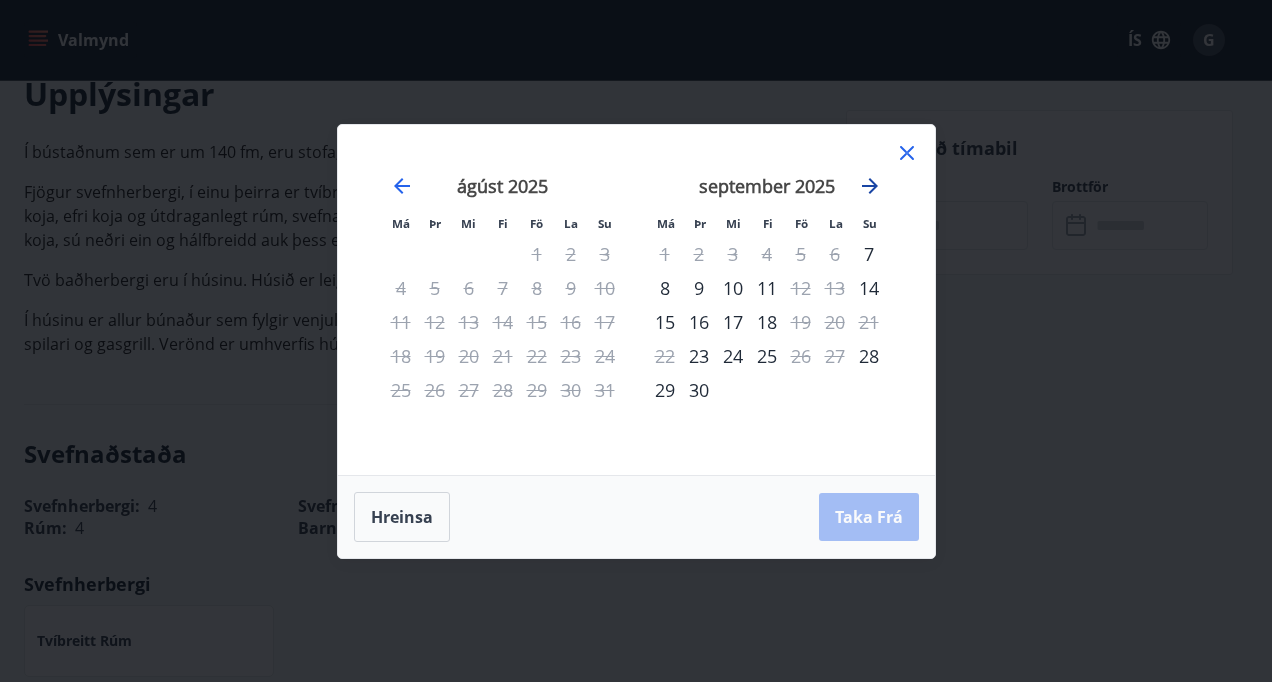 click 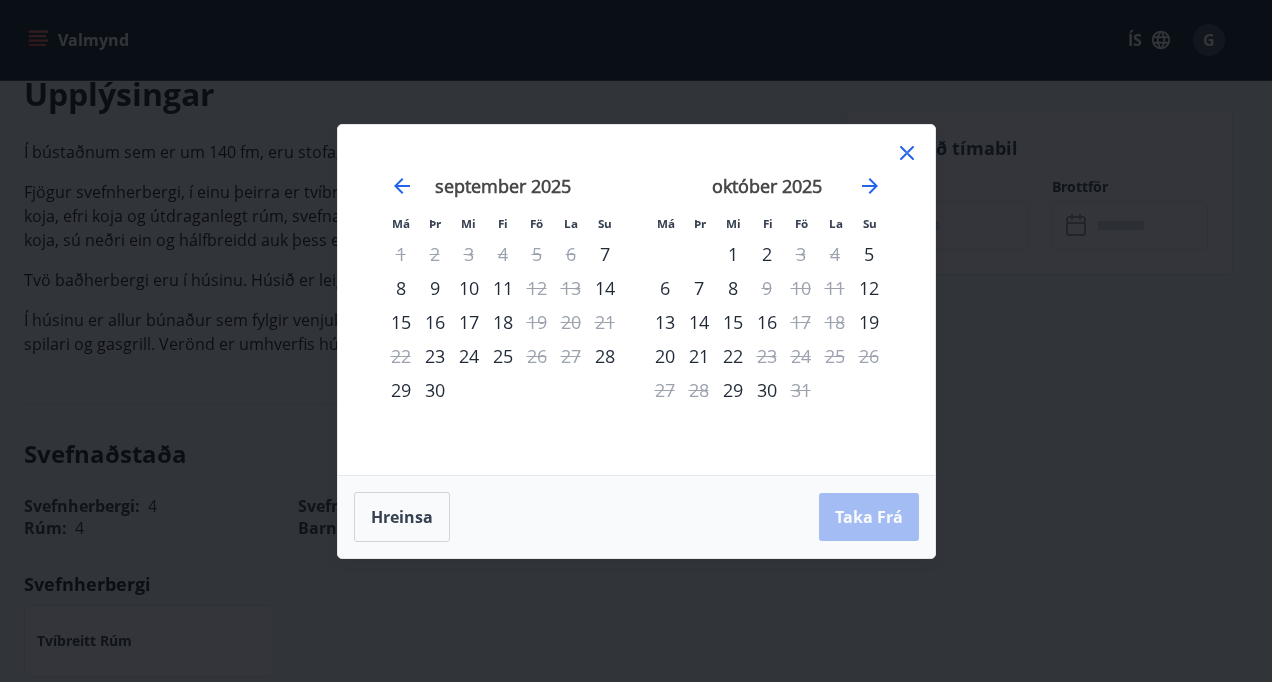 click 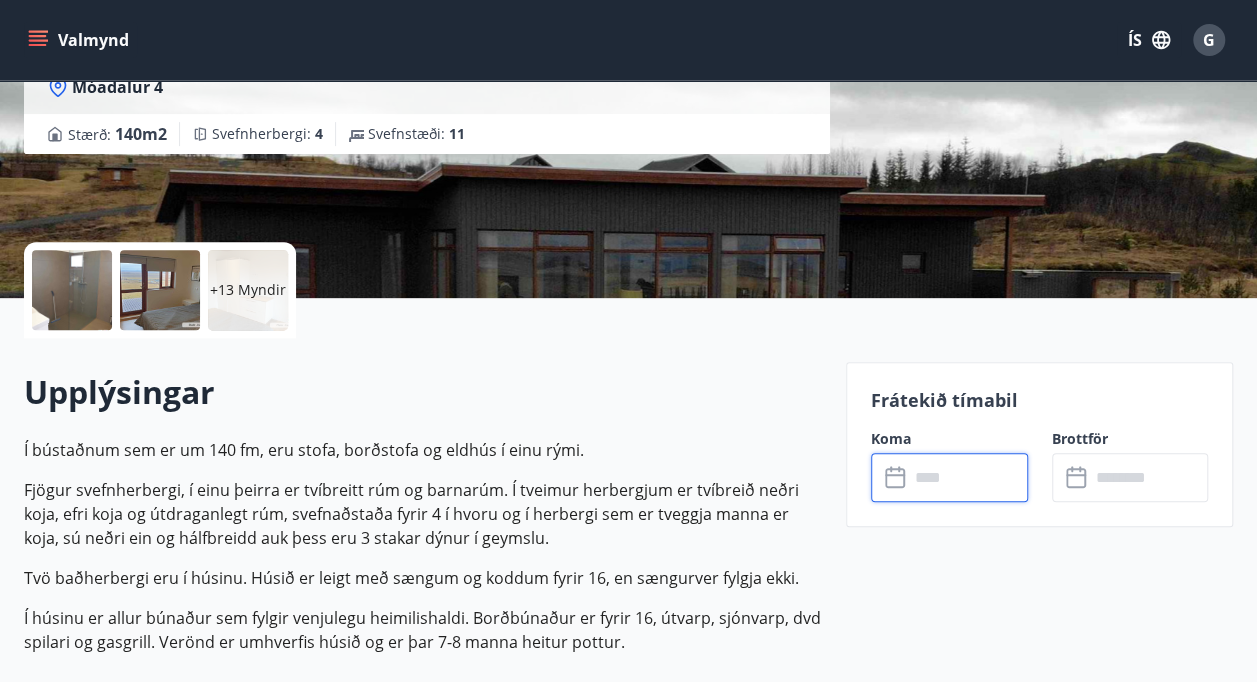 scroll, scrollTop: 300, scrollLeft: 0, axis: vertical 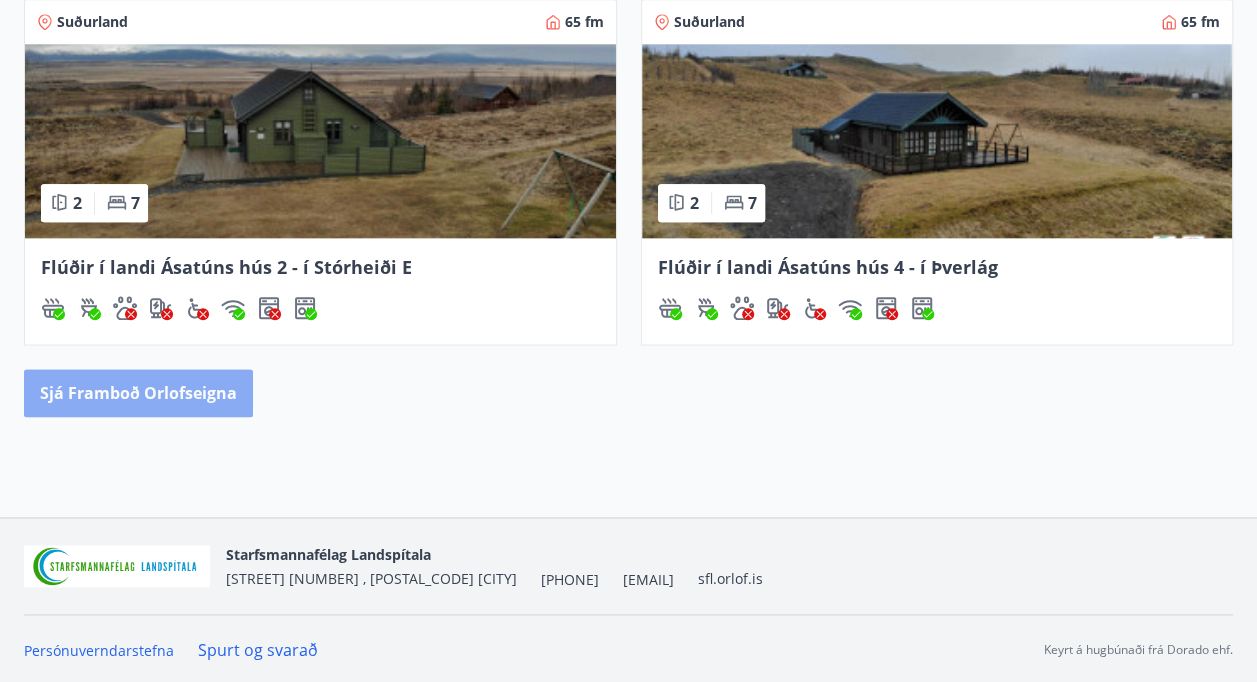 click on "Sjá framboð orlofseigna" at bounding box center (138, 393) 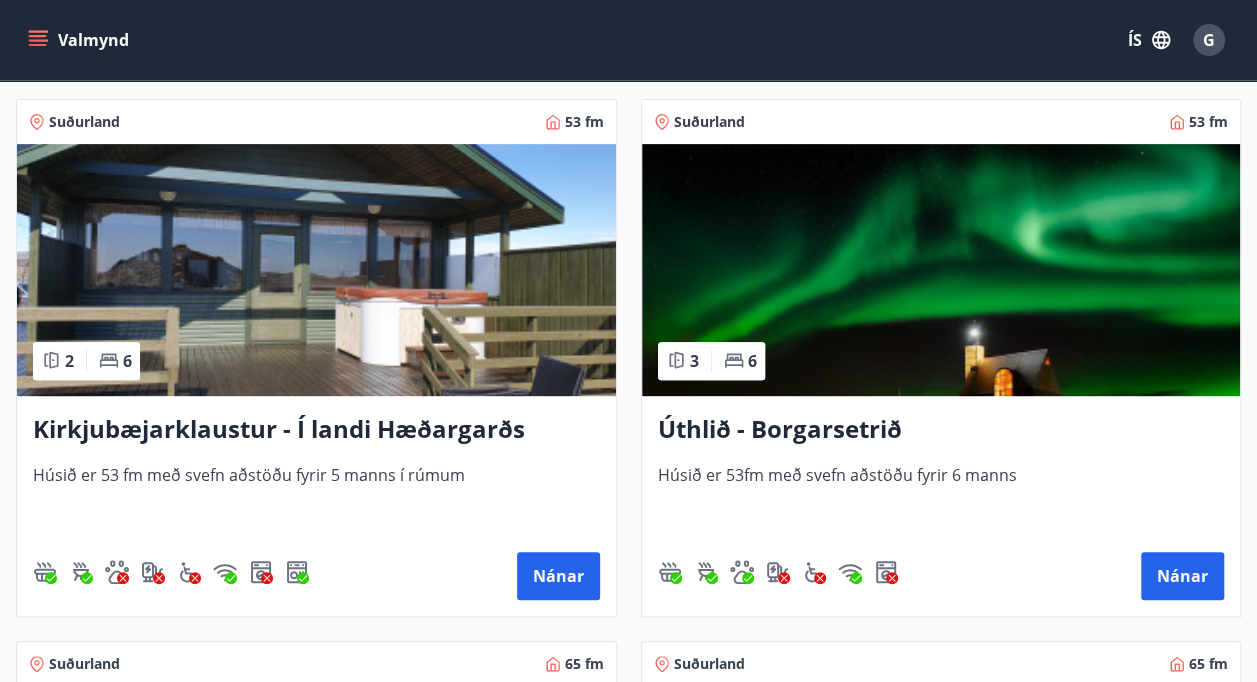 scroll, scrollTop: 400, scrollLeft: 0, axis: vertical 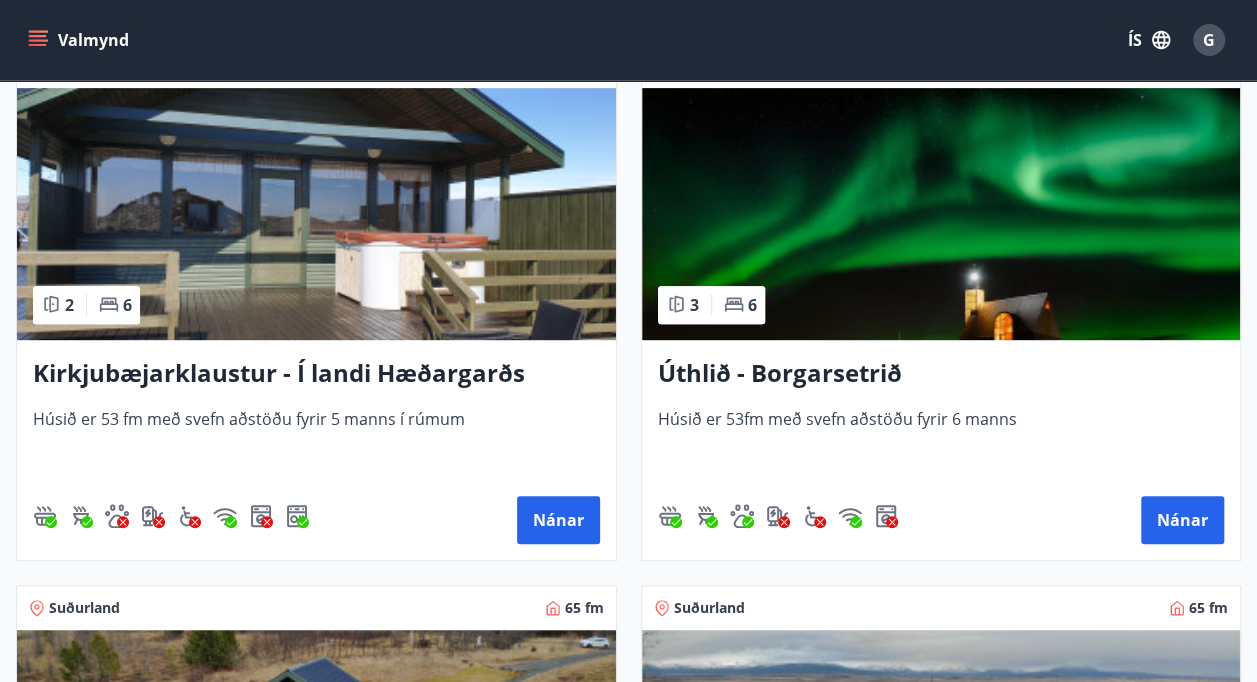 click at bounding box center (941, 214) 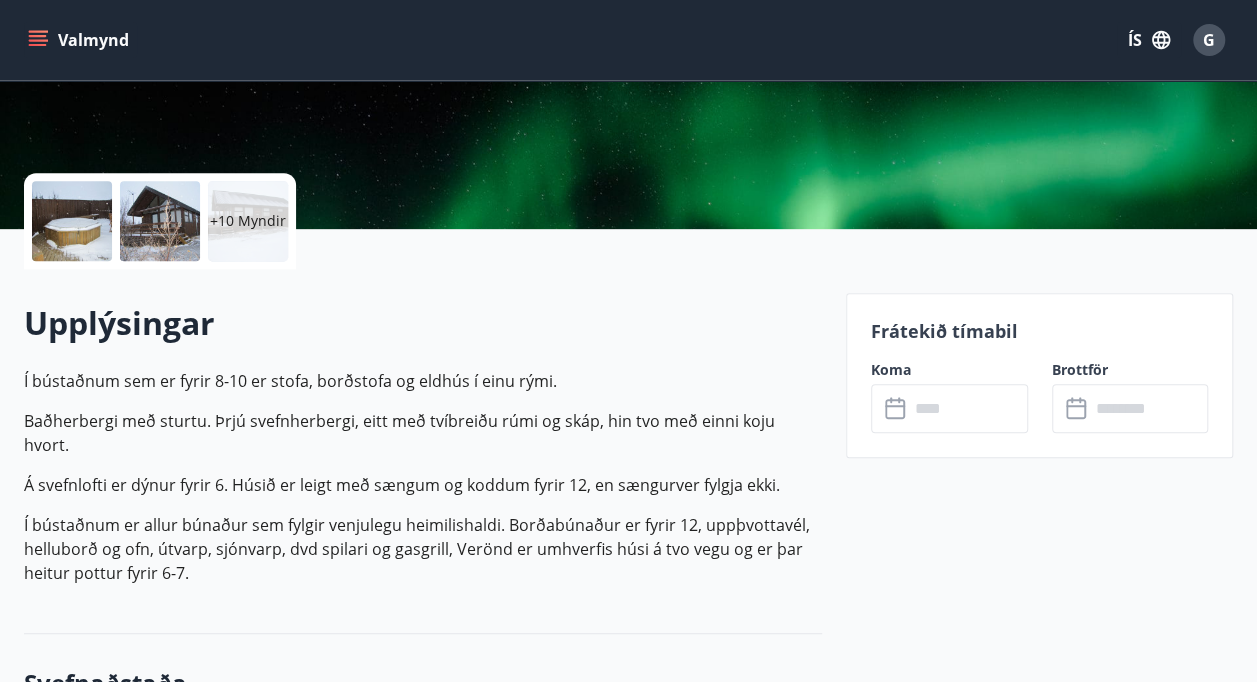 scroll, scrollTop: 400, scrollLeft: 0, axis: vertical 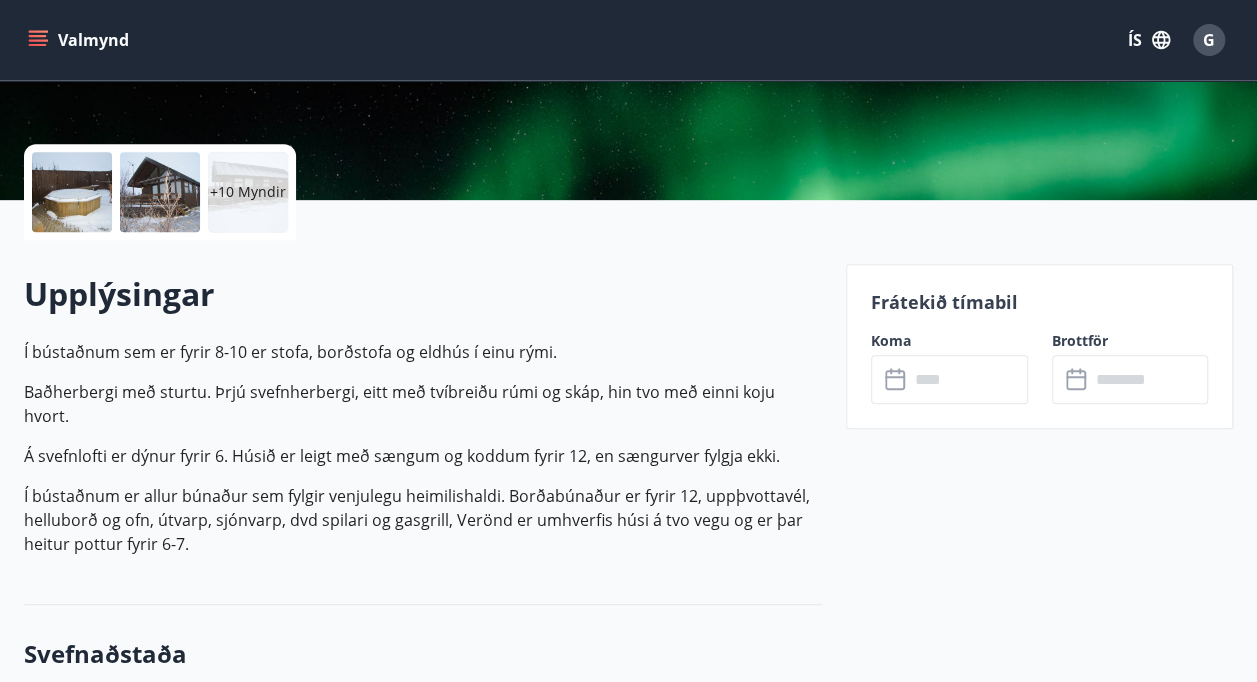 click at bounding box center (968, 379) 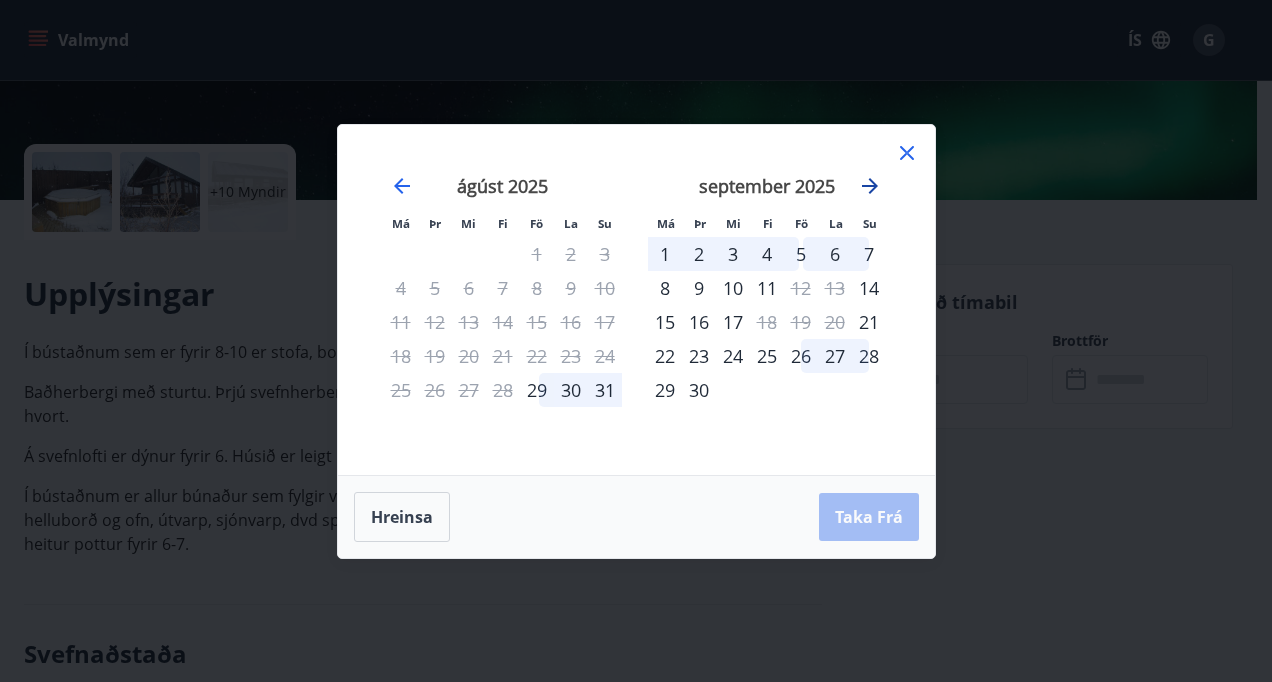 click 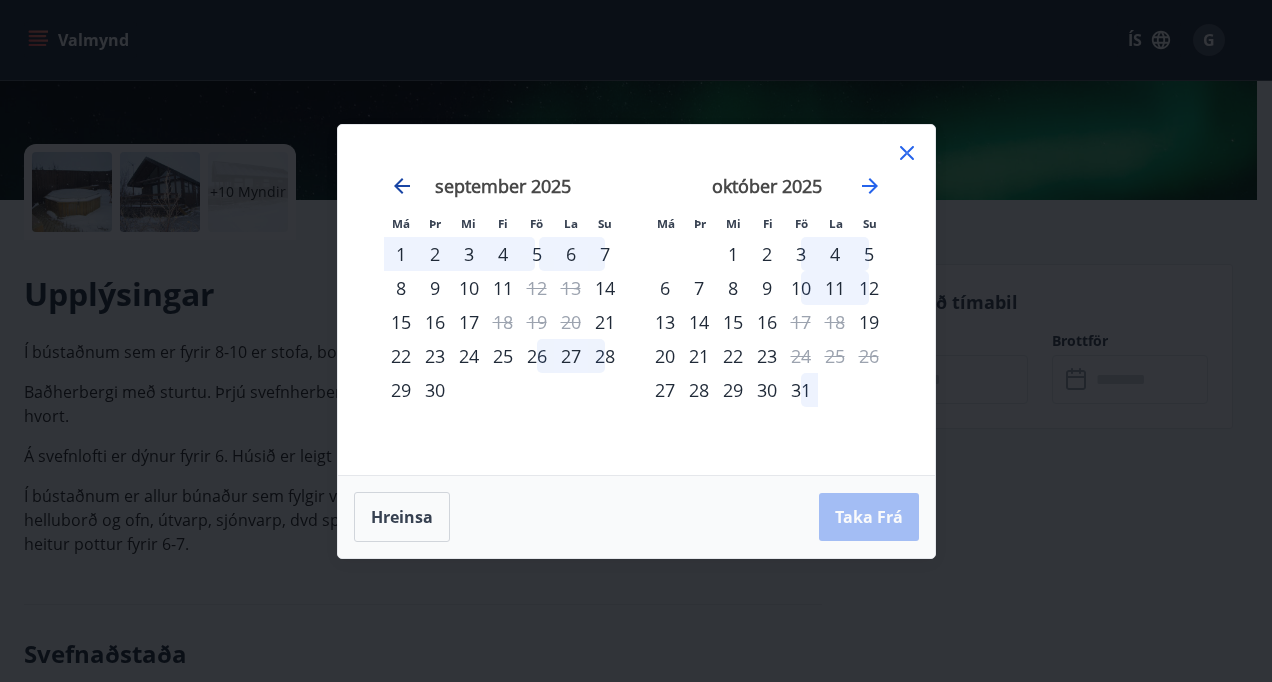 click 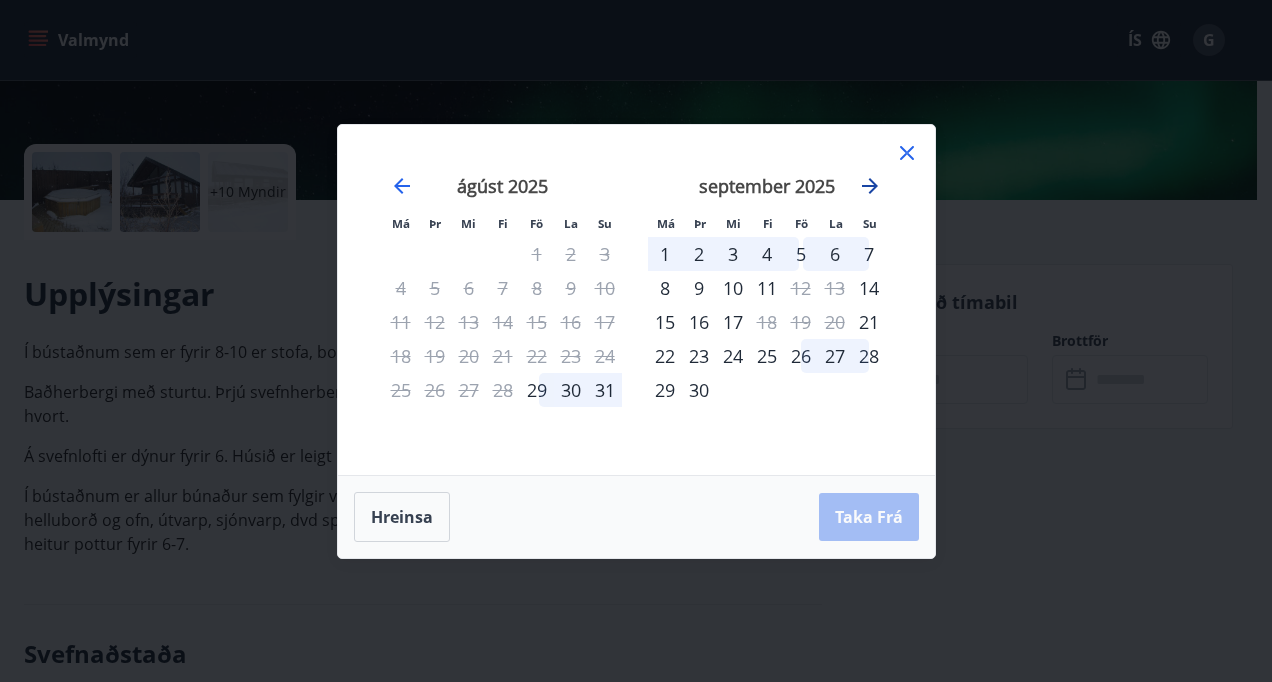 click 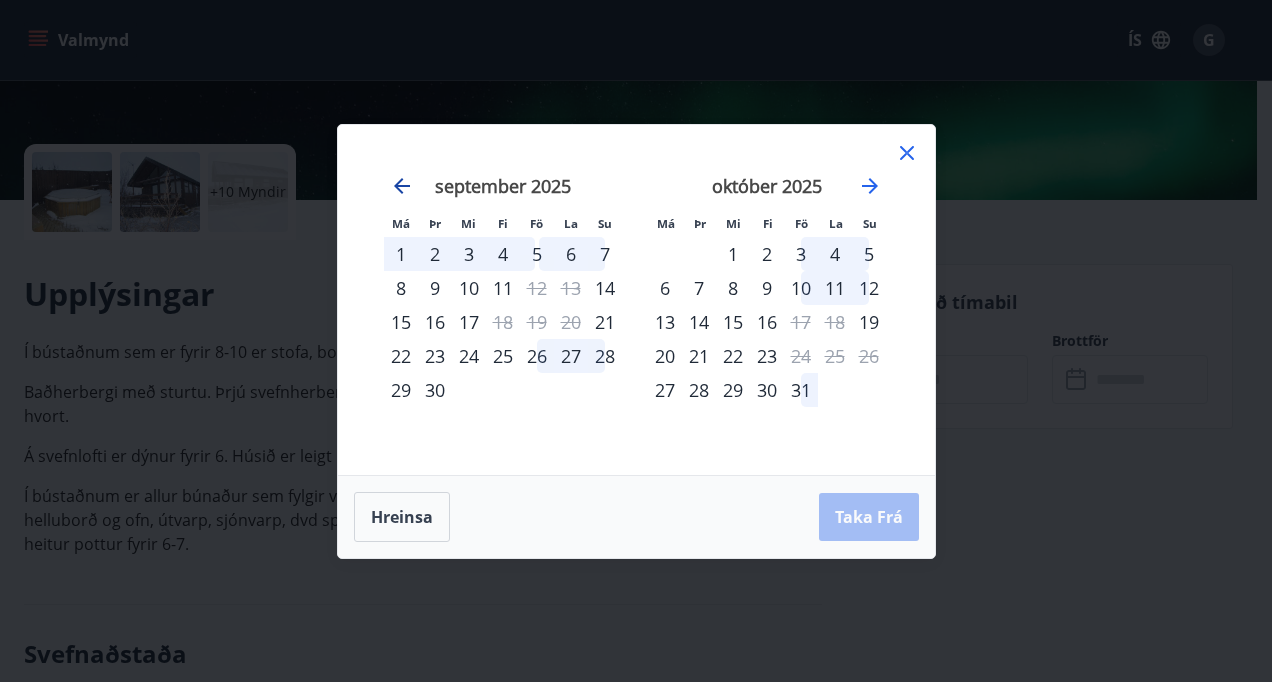 click 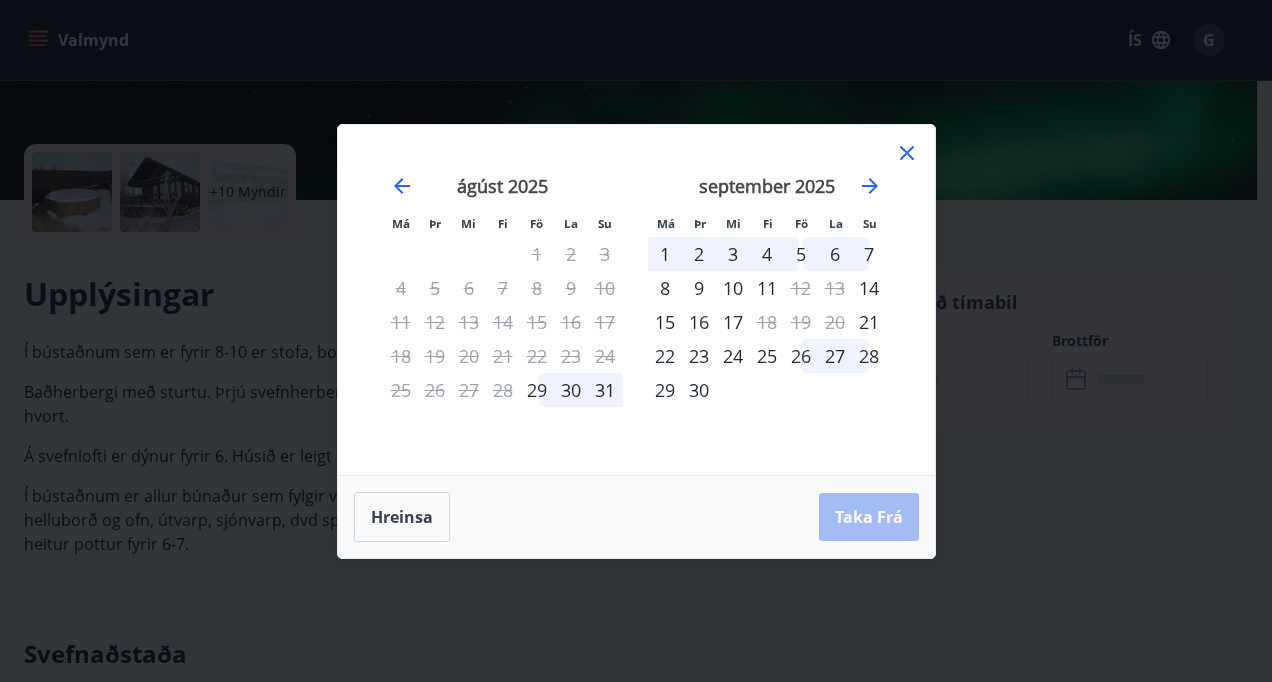 click 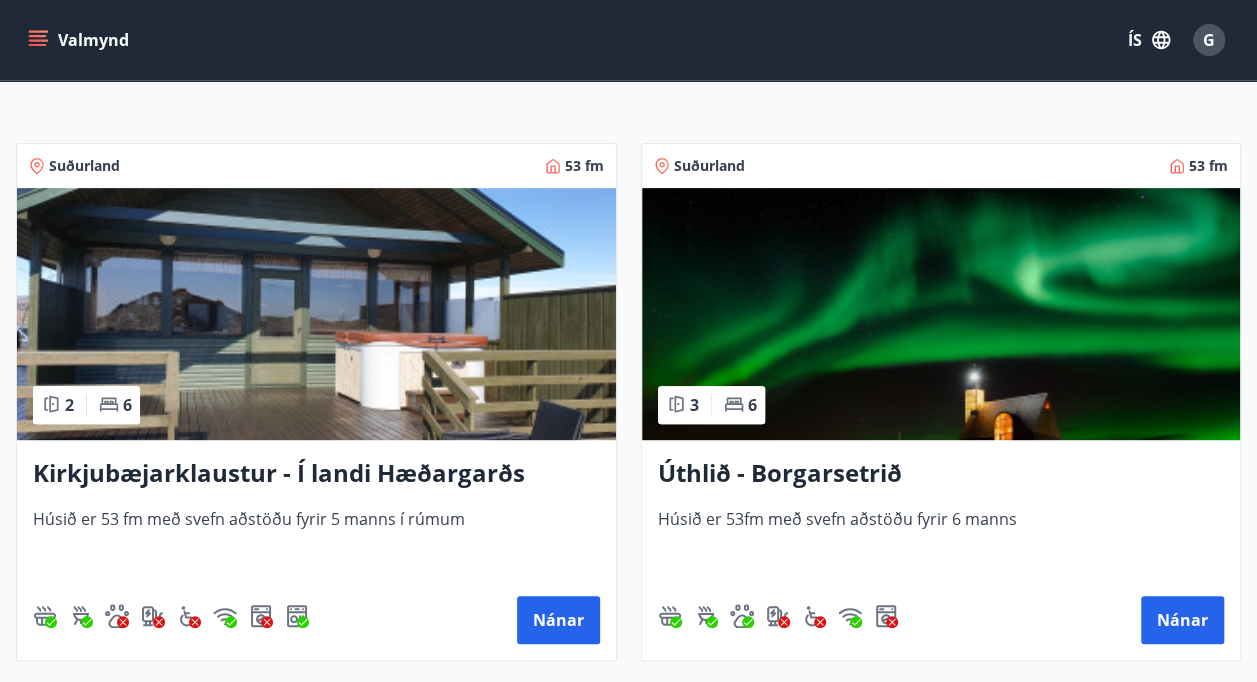 scroll, scrollTop: 0, scrollLeft: 0, axis: both 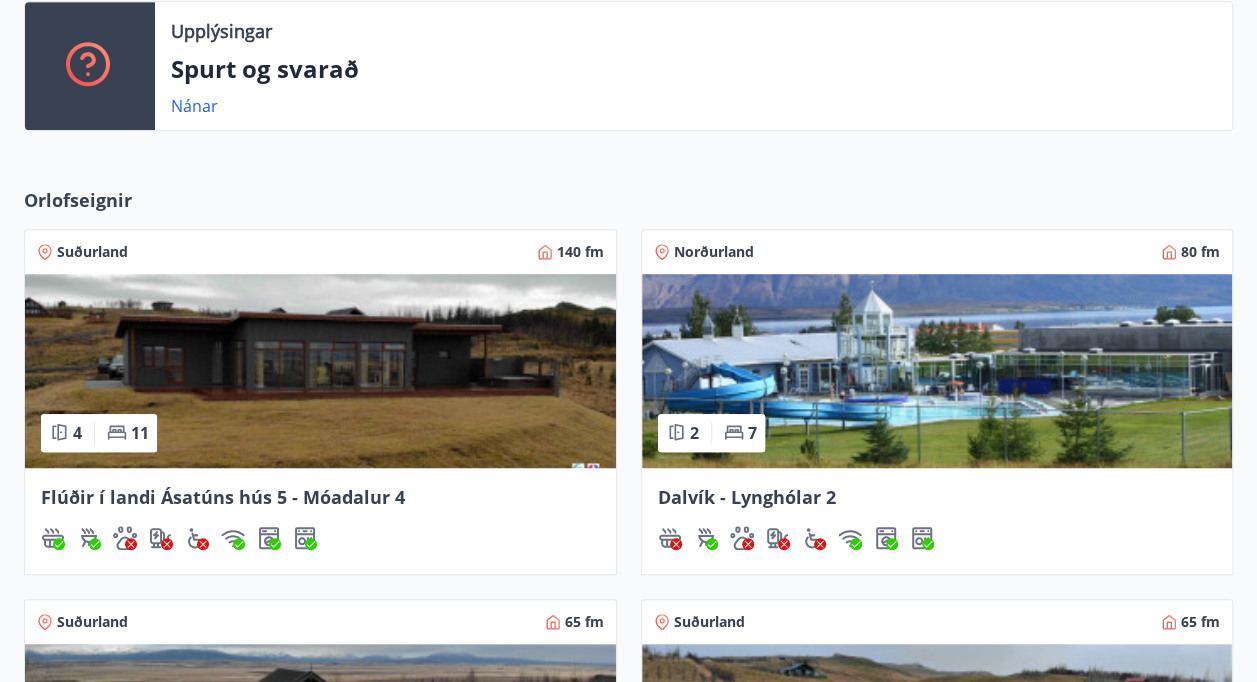 click at bounding box center [320, 371] 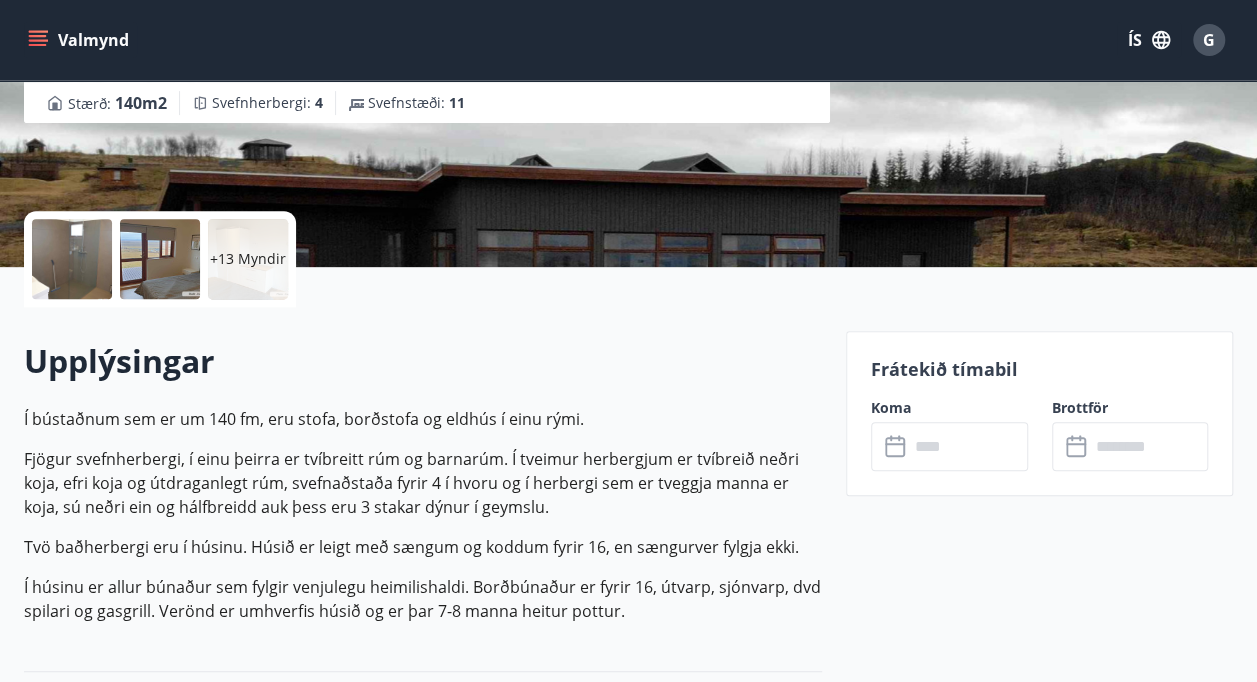 scroll, scrollTop: 400, scrollLeft: 0, axis: vertical 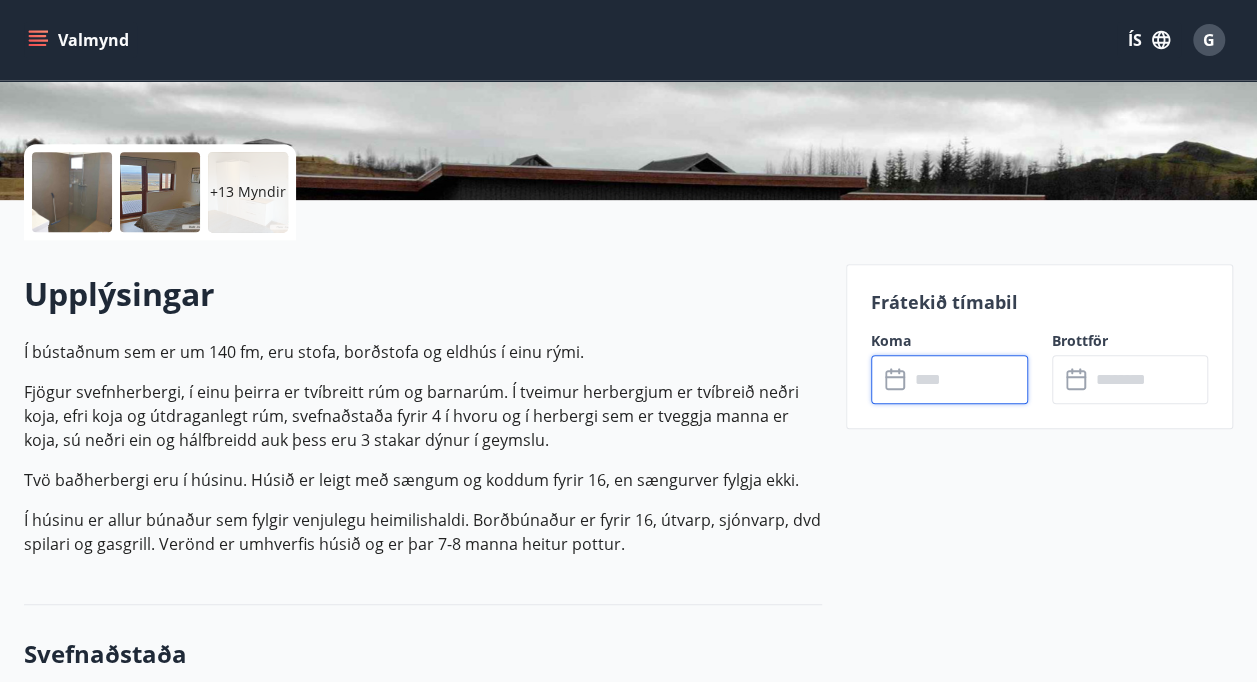click at bounding box center (968, 379) 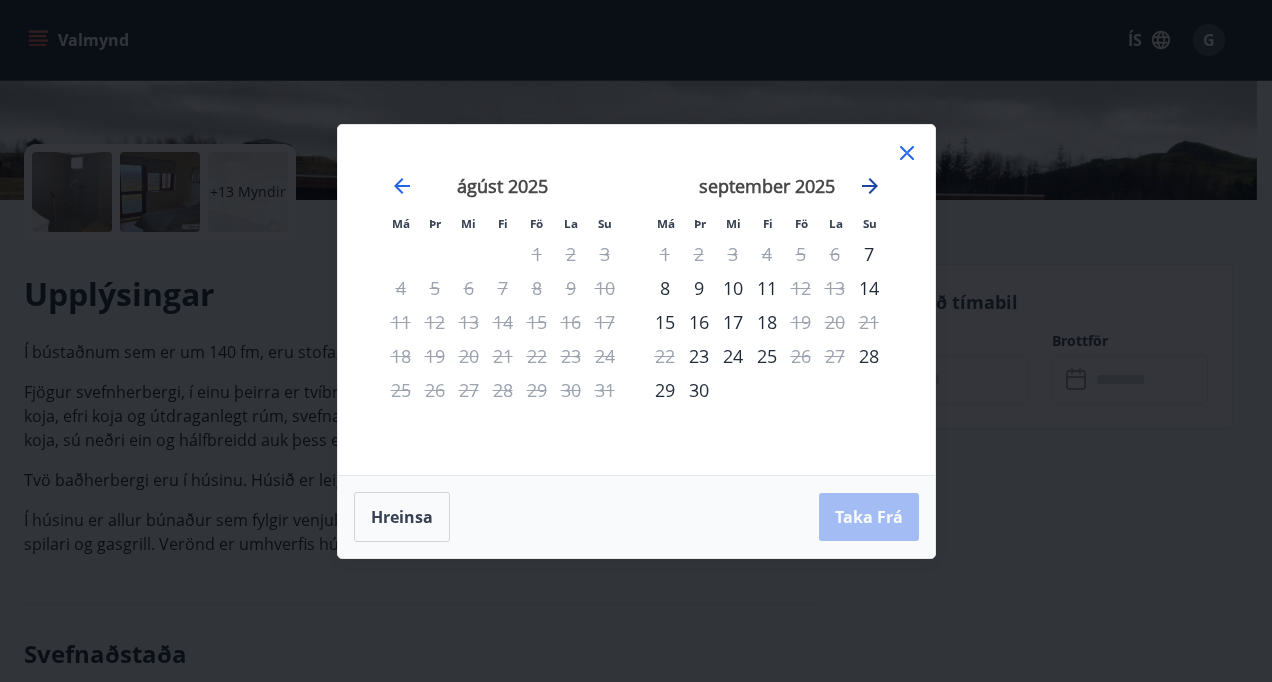 click 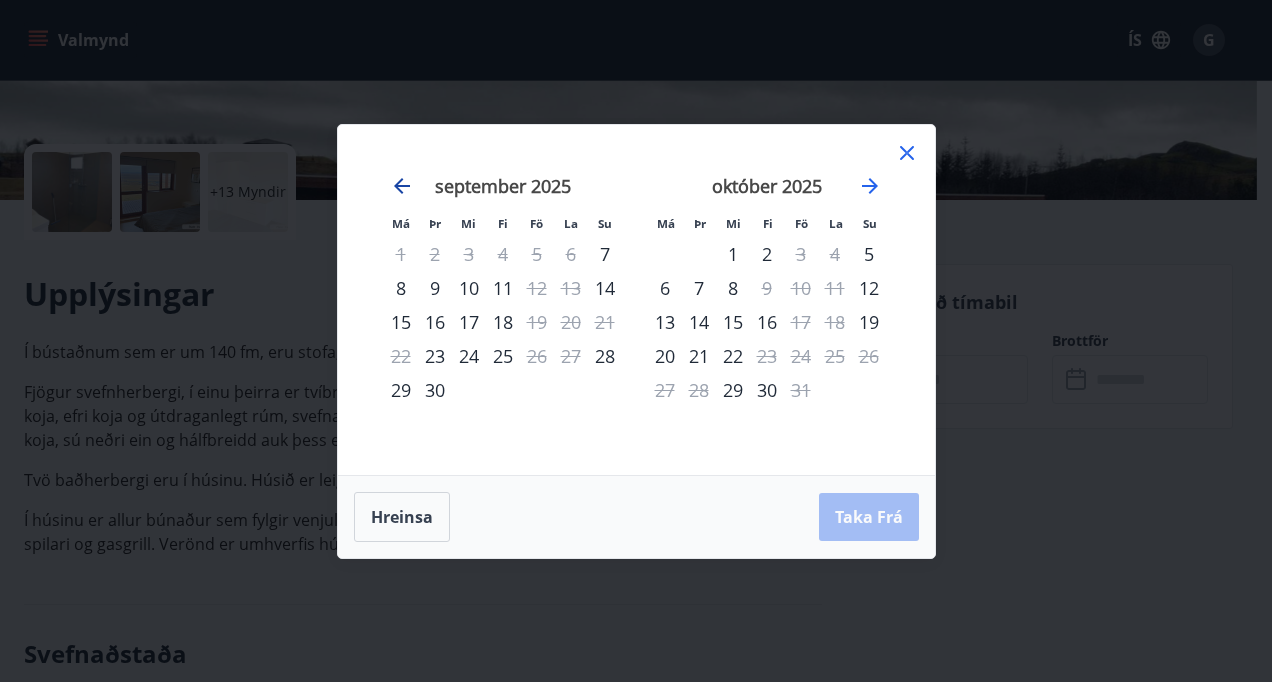 click 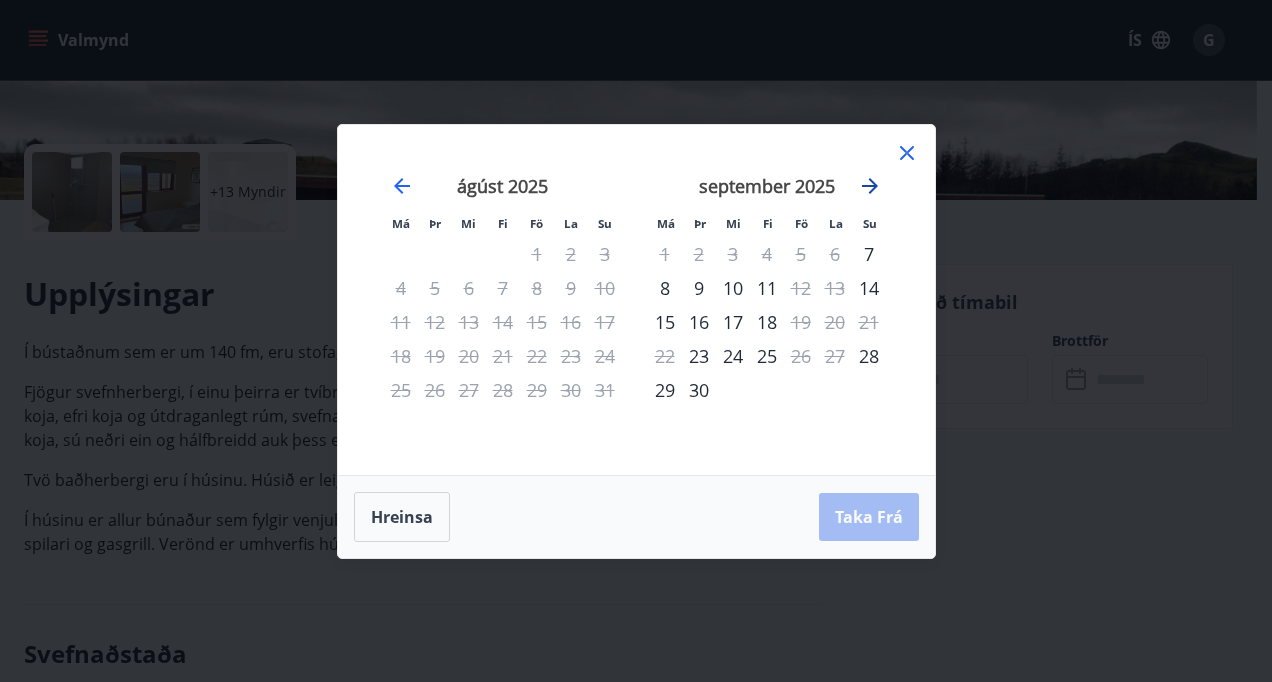 click 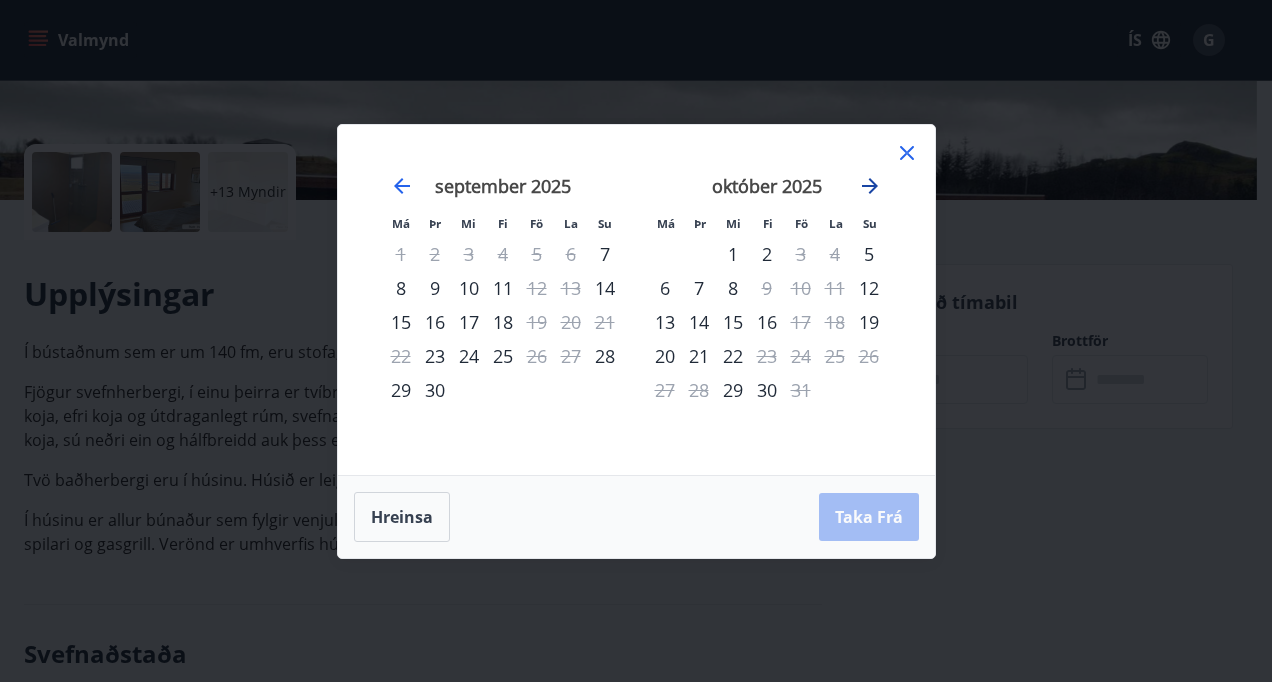 click 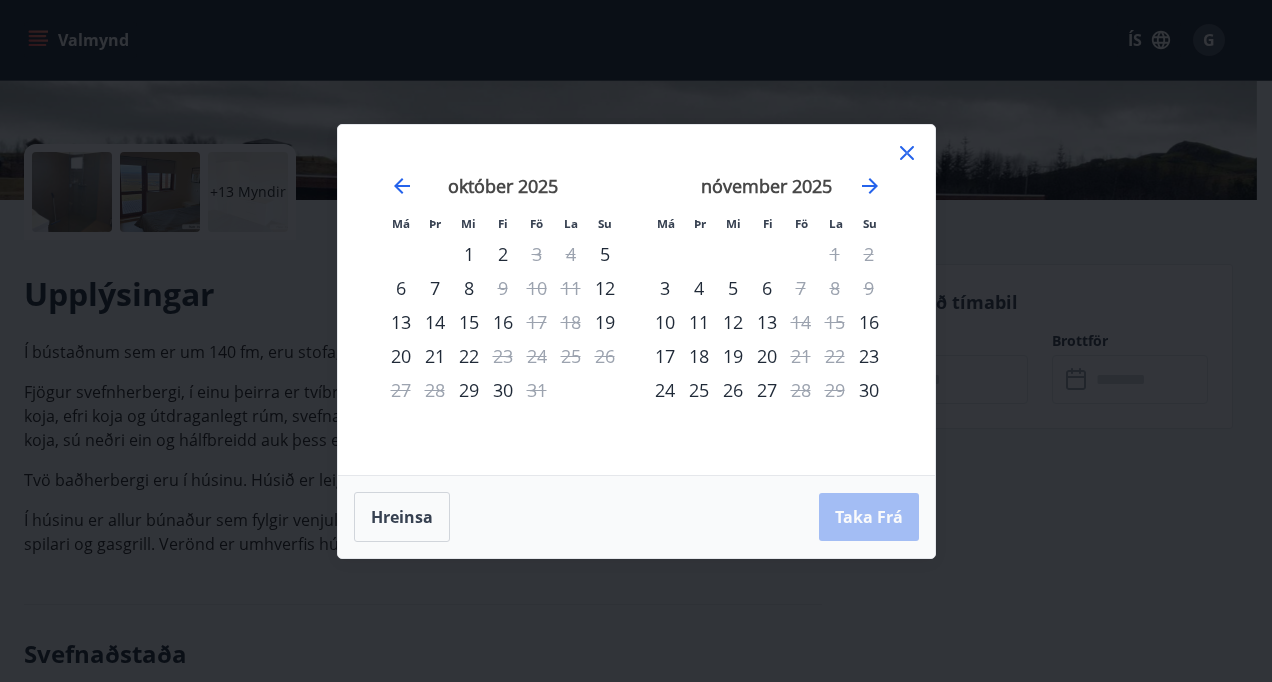 click 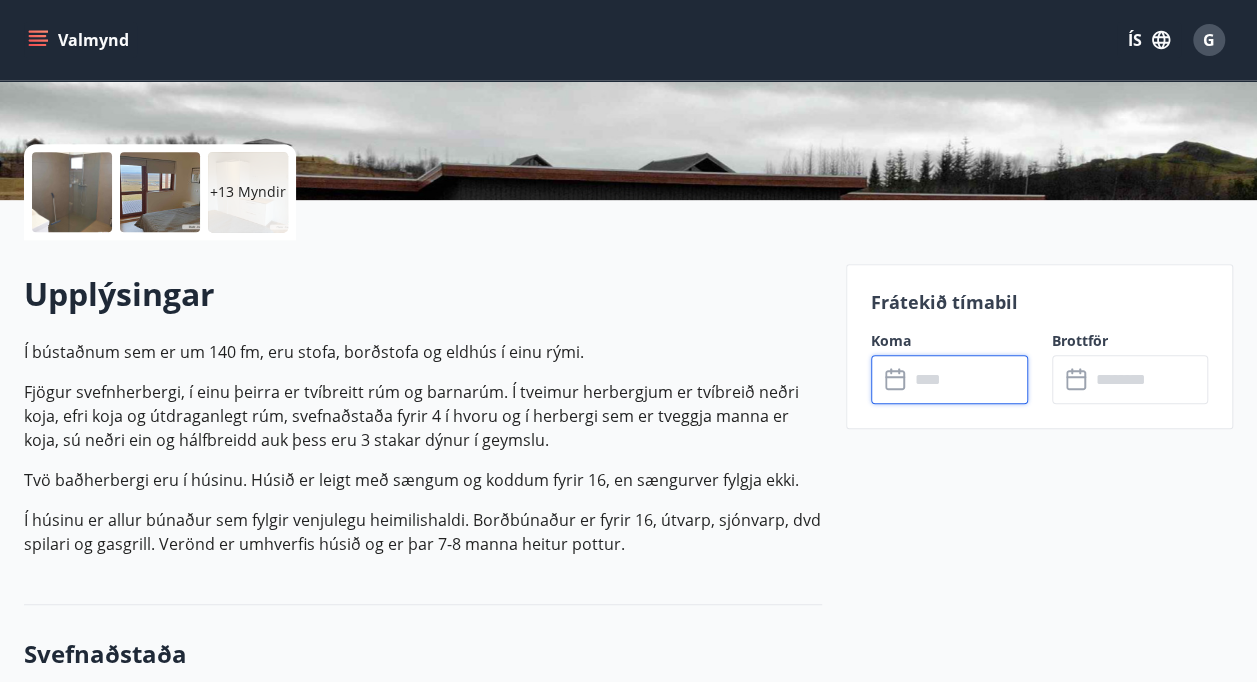 click at bounding box center (968, 379) 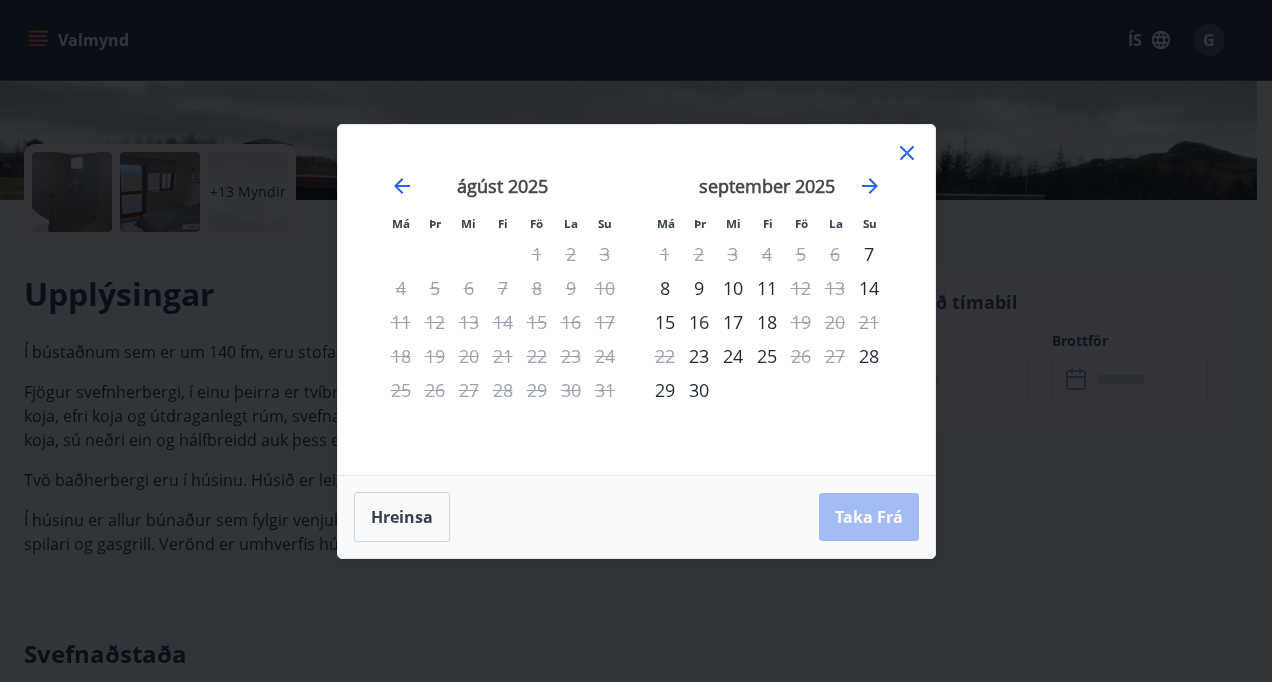 click 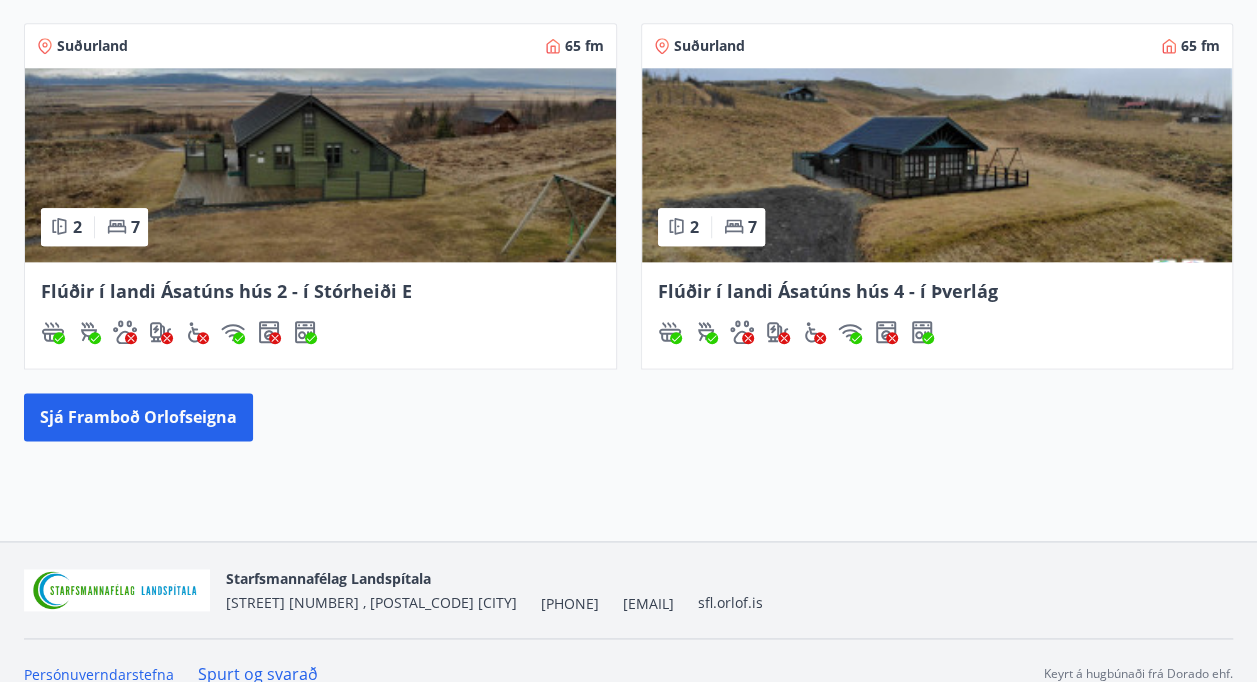 scroll, scrollTop: 1070, scrollLeft: 0, axis: vertical 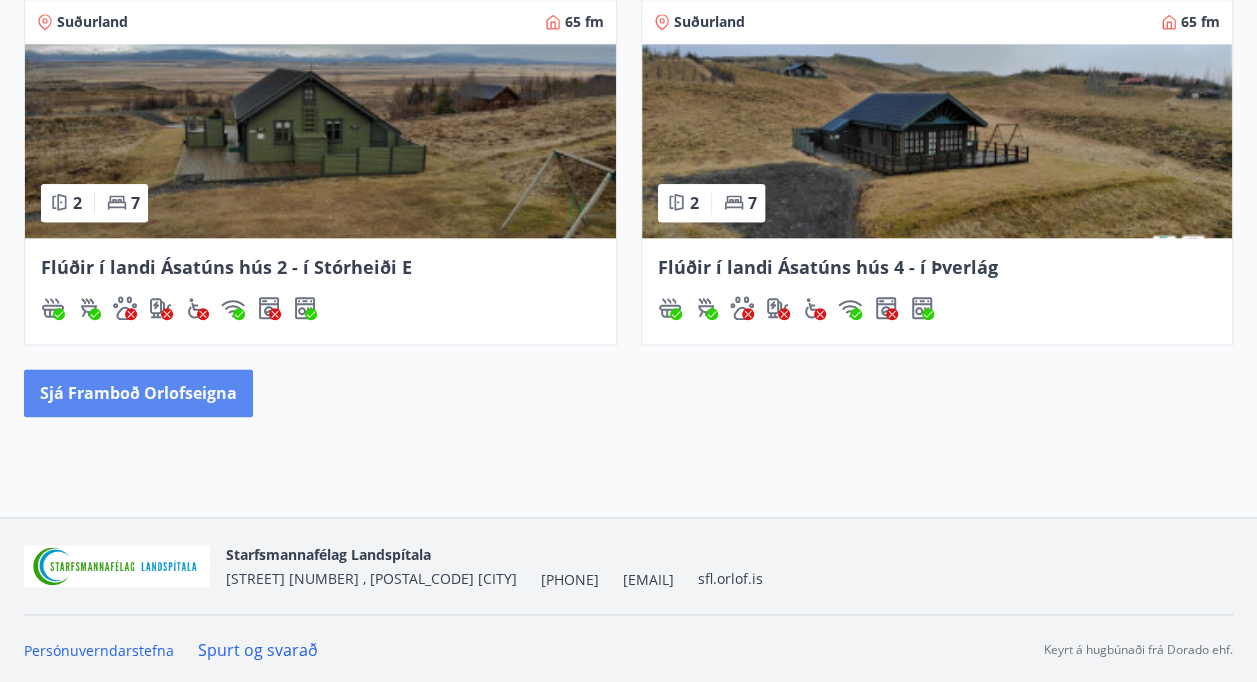 click on "Sjá framboð orlofseigna" at bounding box center (138, 393) 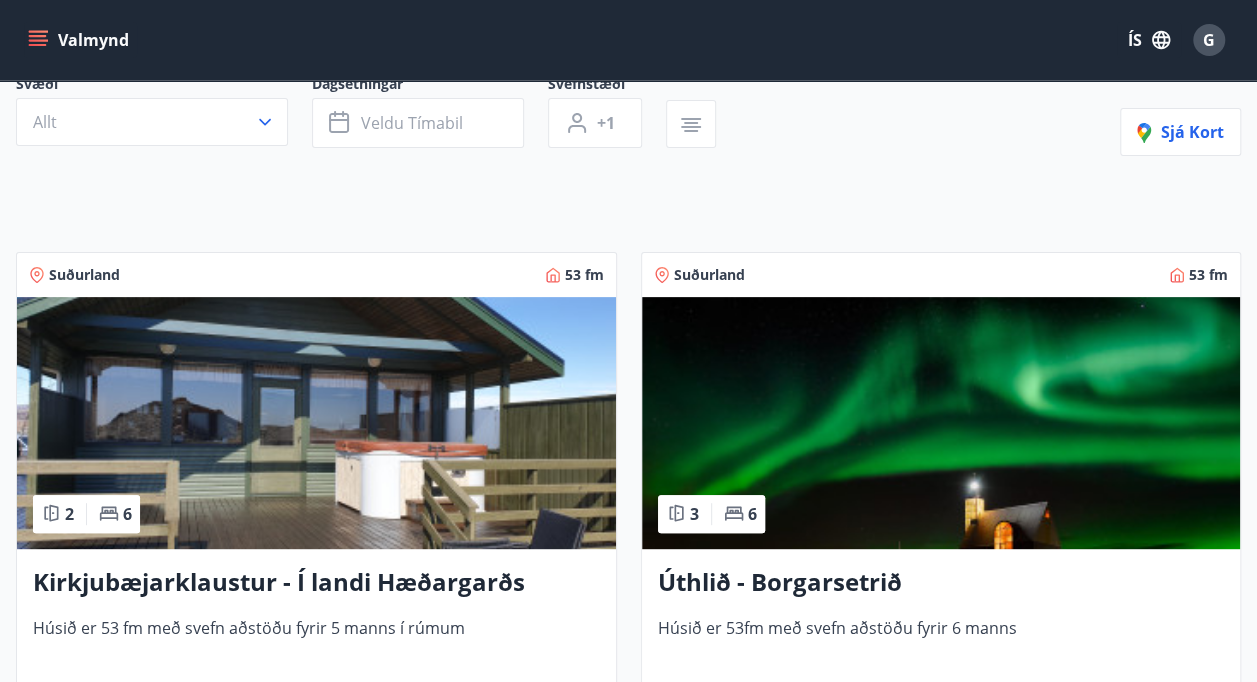 scroll, scrollTop: 400, scrollLeft: 0, axis: vertical 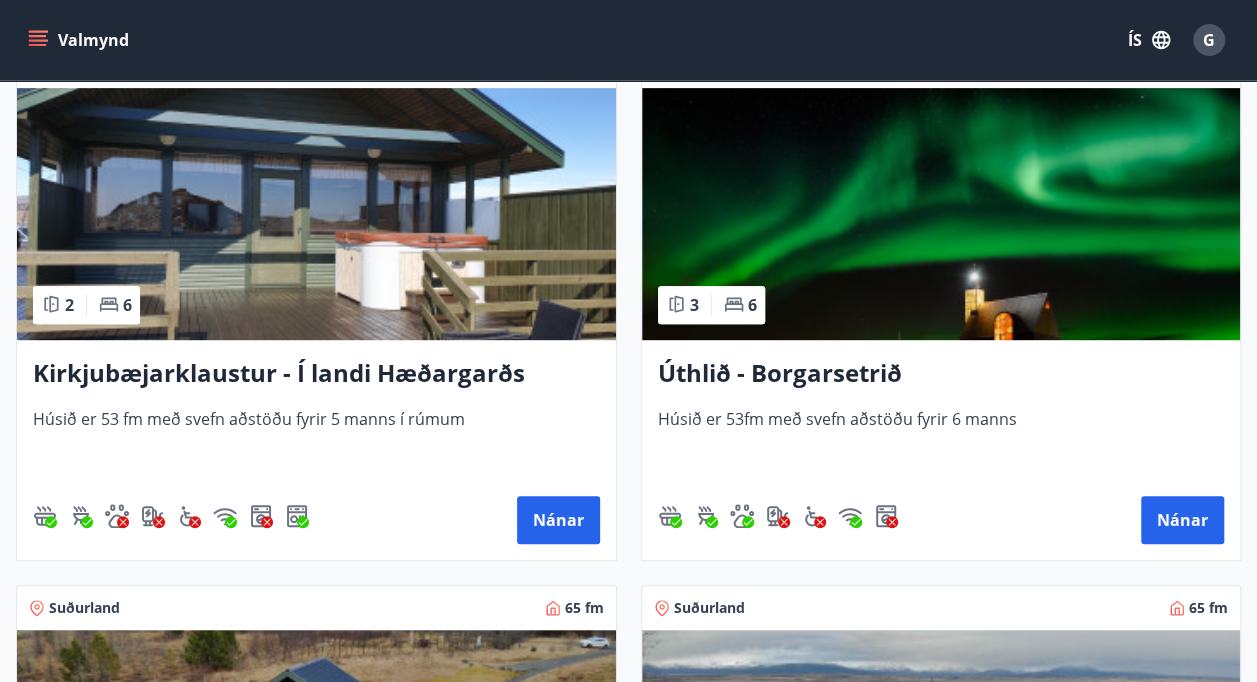 click at bounding box center [941, 214] 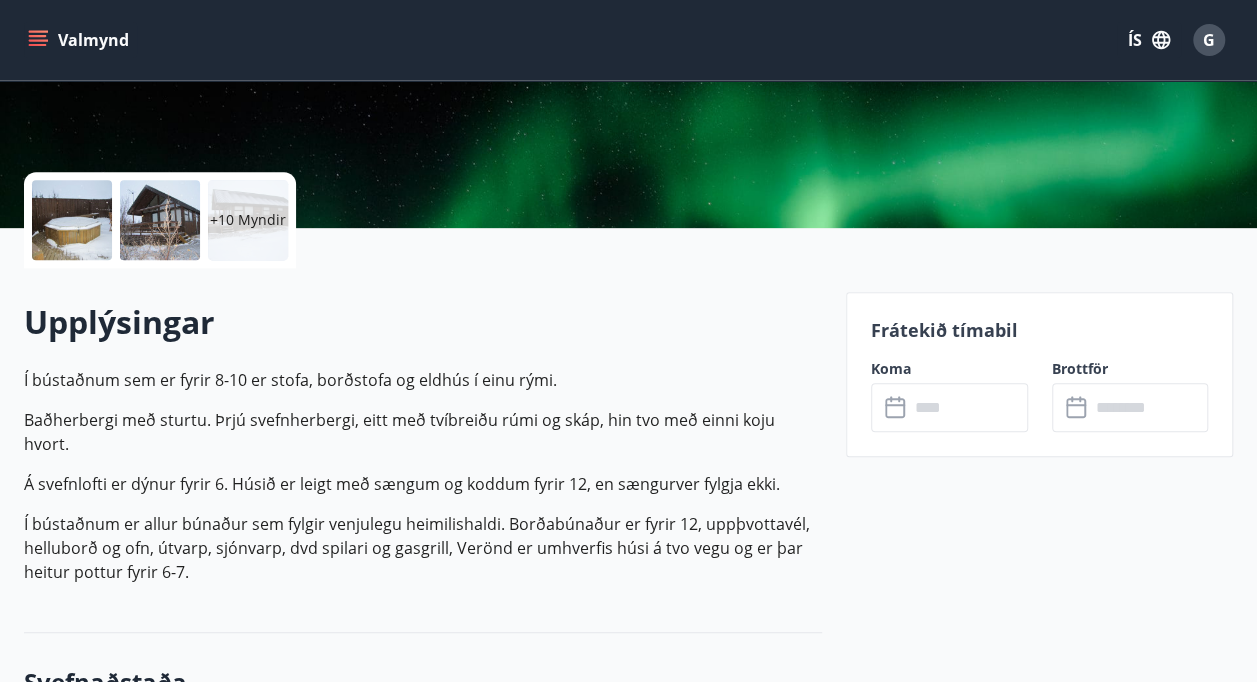 scroll, scrollTop: 600, scrollLeft: 0, axis: vertical 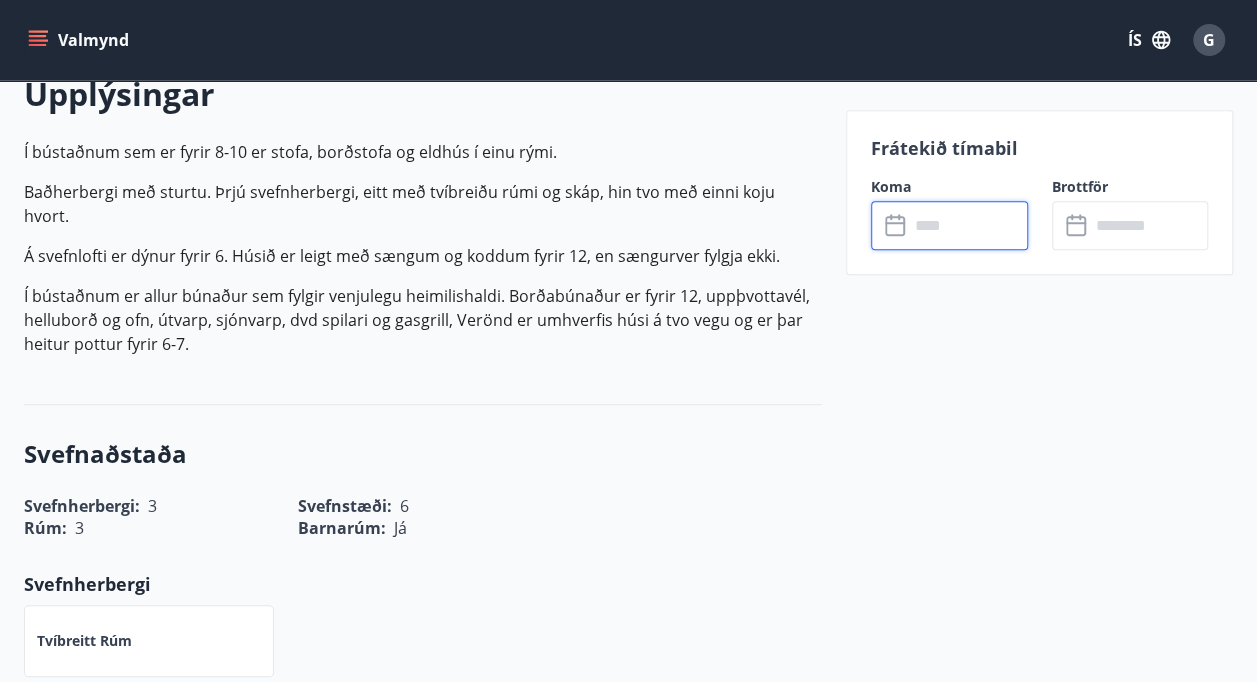 click at bounding box center (968, 225) 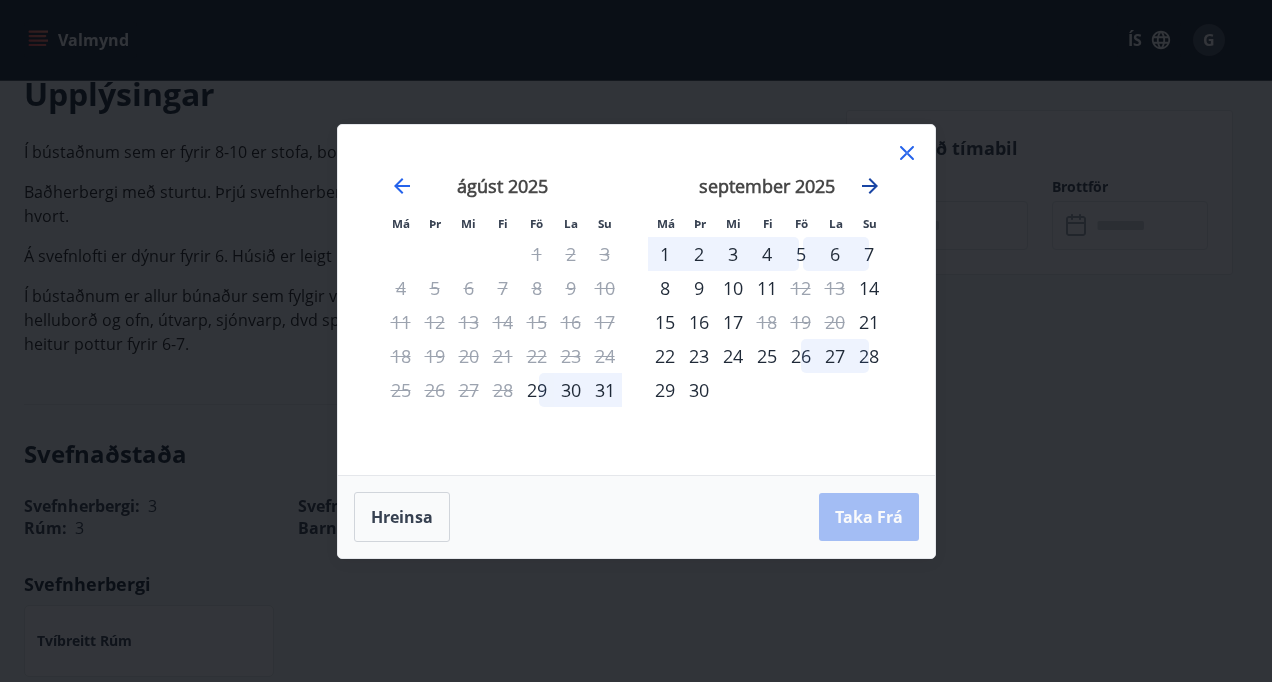 click 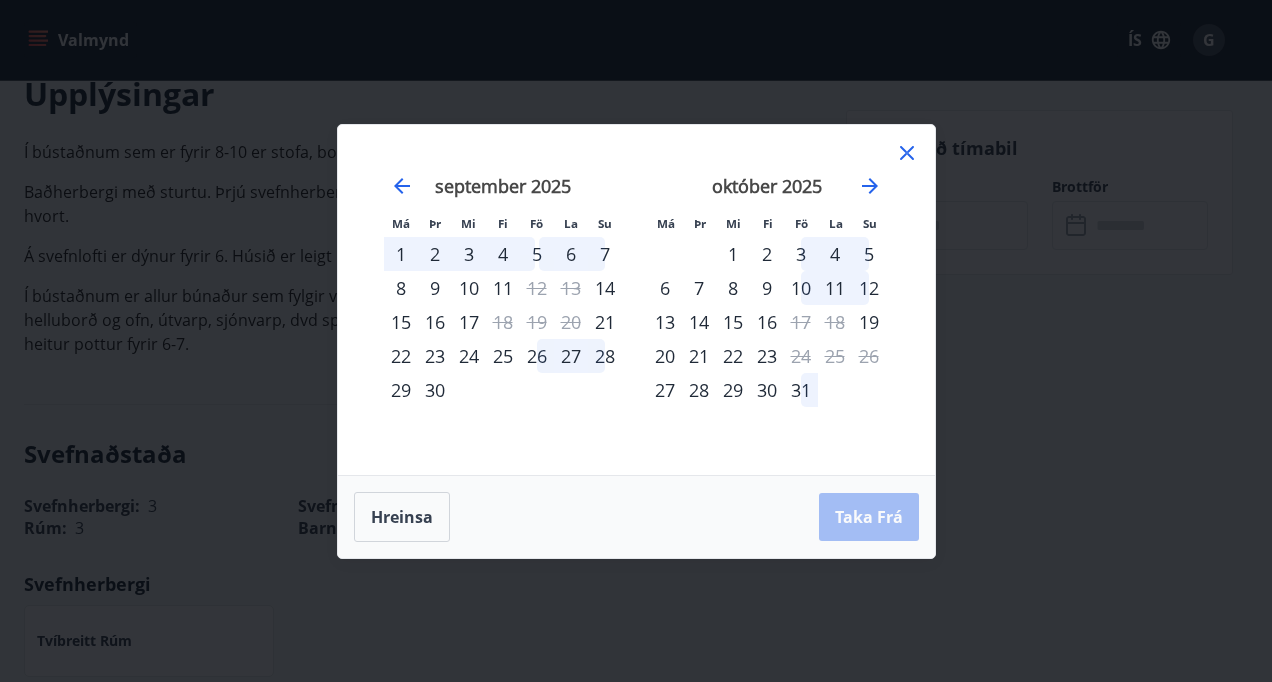 click 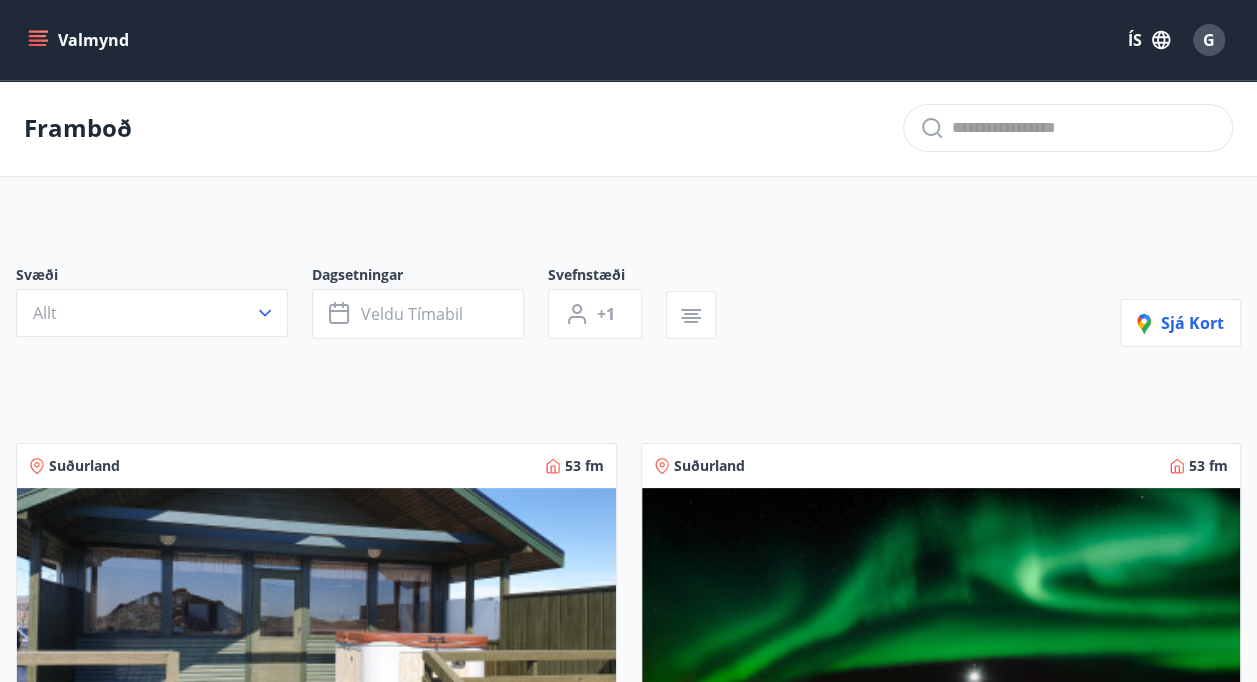 scroll, scrollTop: 100, scrollLeft: 0, axis: vertical 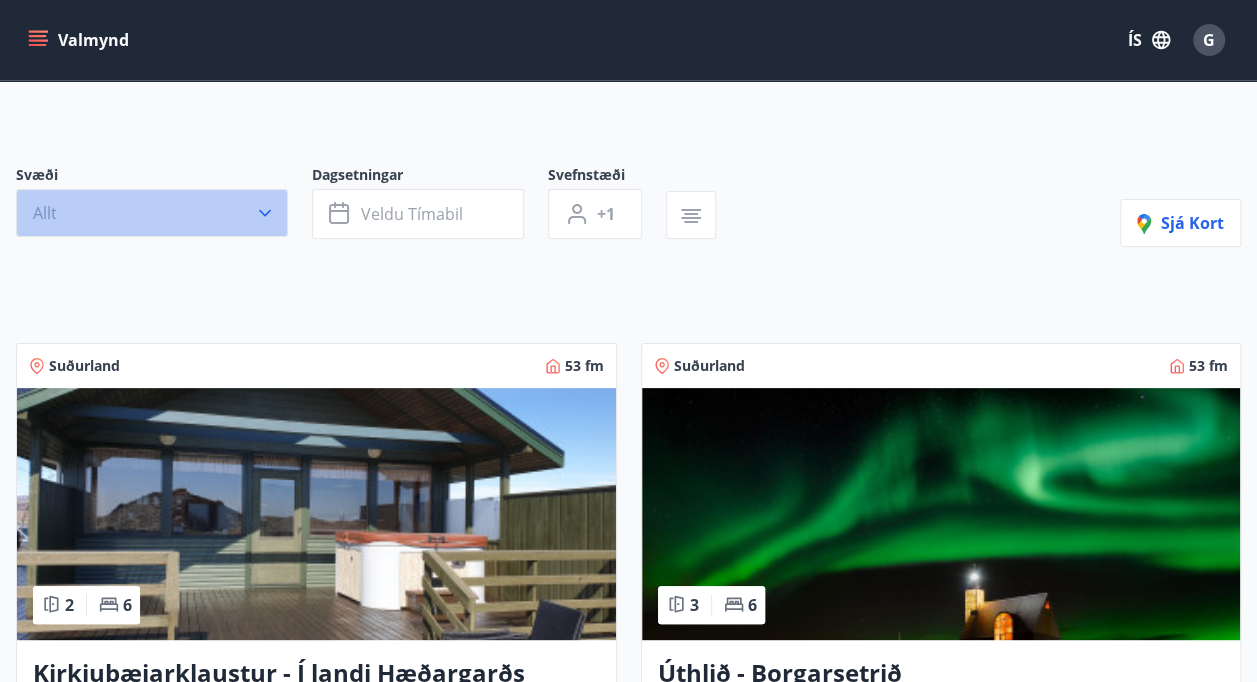 click 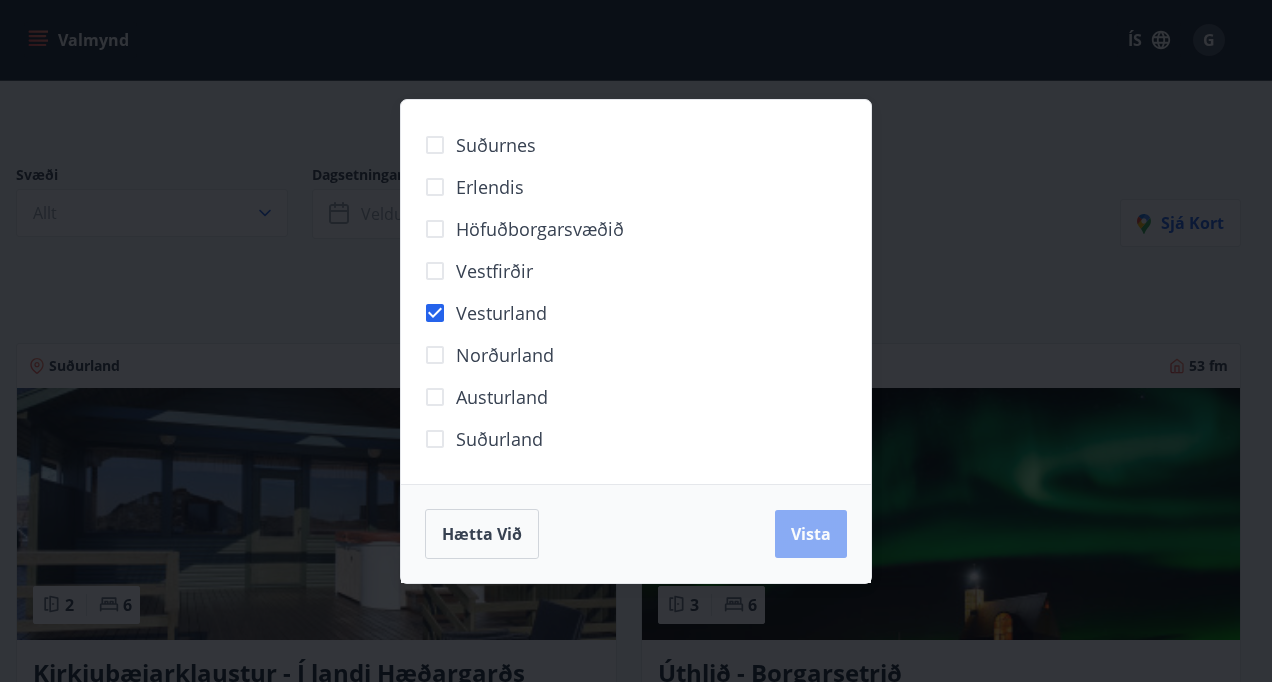 click on "Vista" at bounding box center [811, 534] 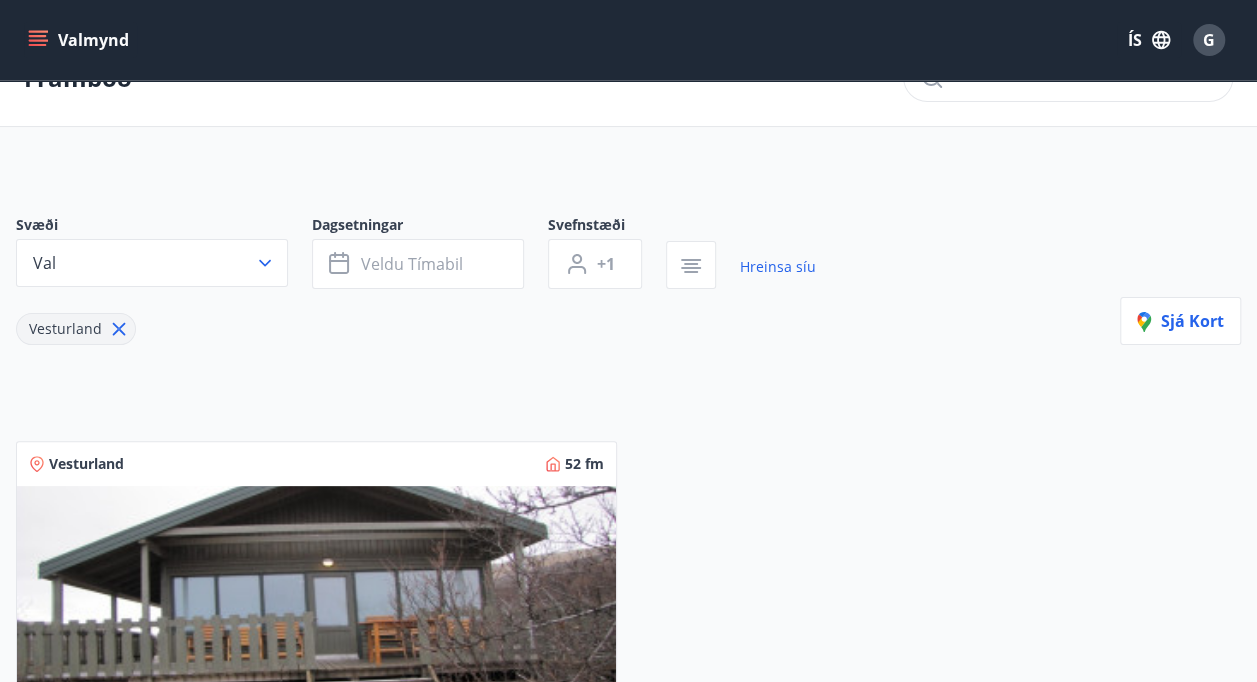 scroll, scrollTop: 0, scrollLeft: 0, axis: both 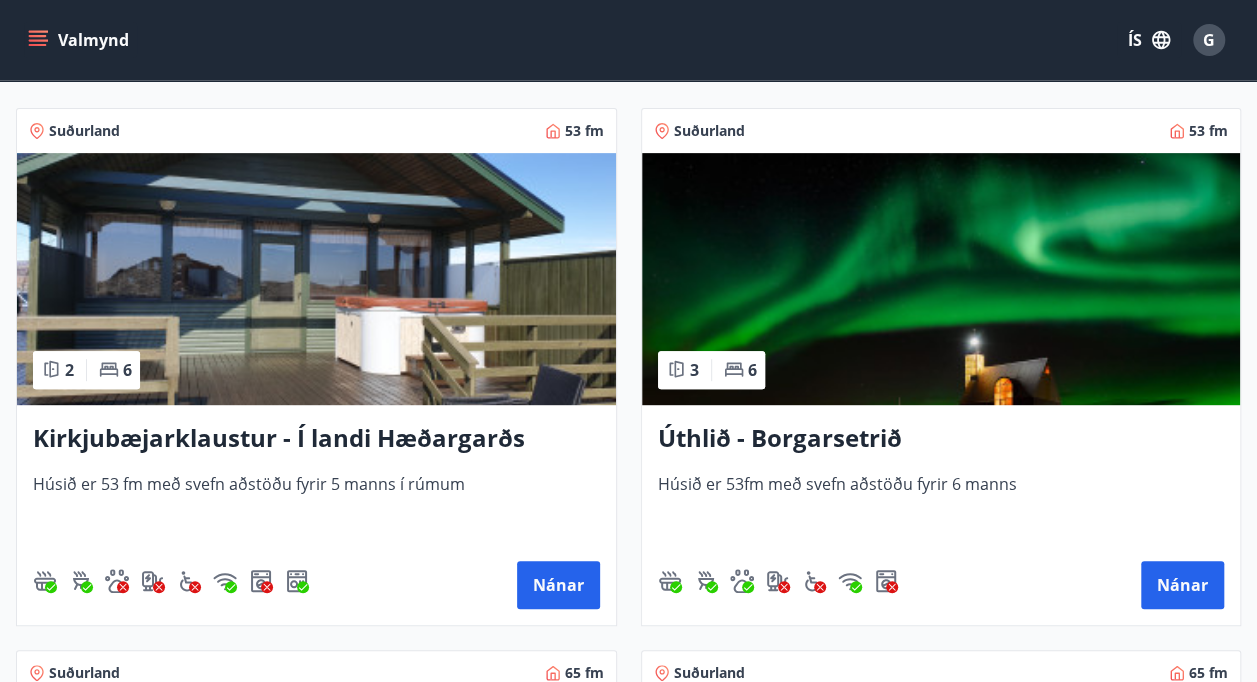click on "Úthlið - Borgarsetrið" at bounding box center (941, 439) 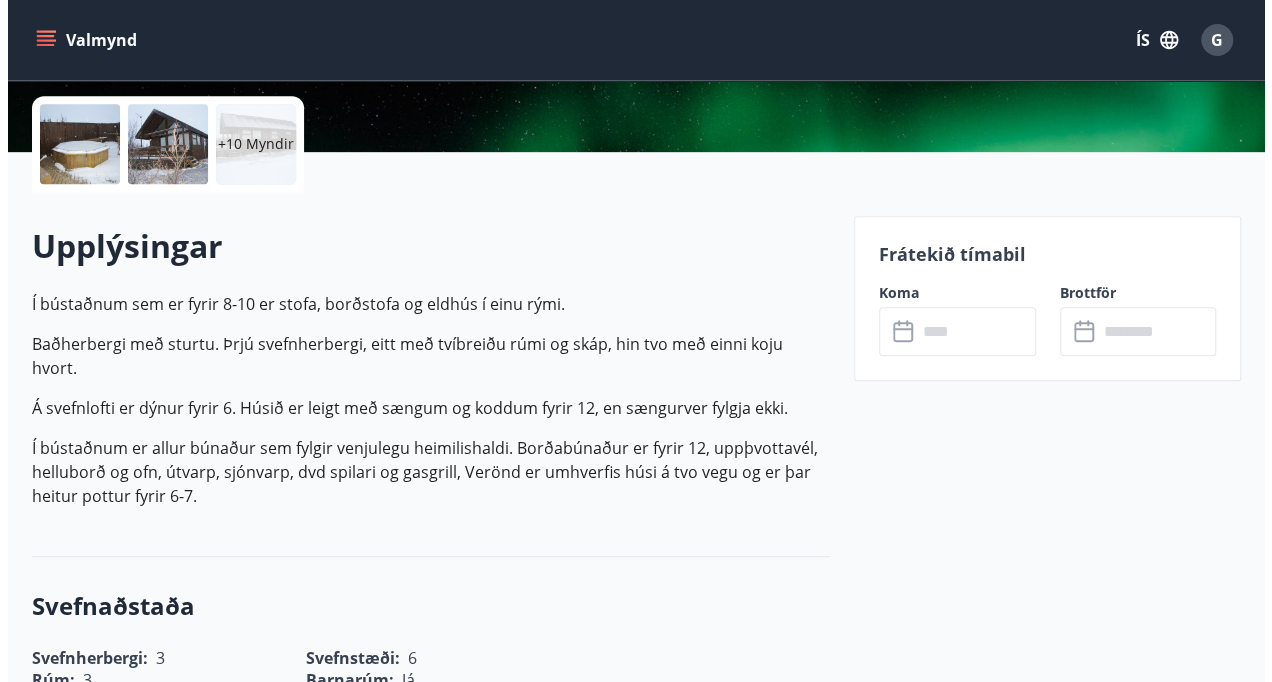 scroll, scrollTop: 300, scrollLeft: 0, axis: vertical 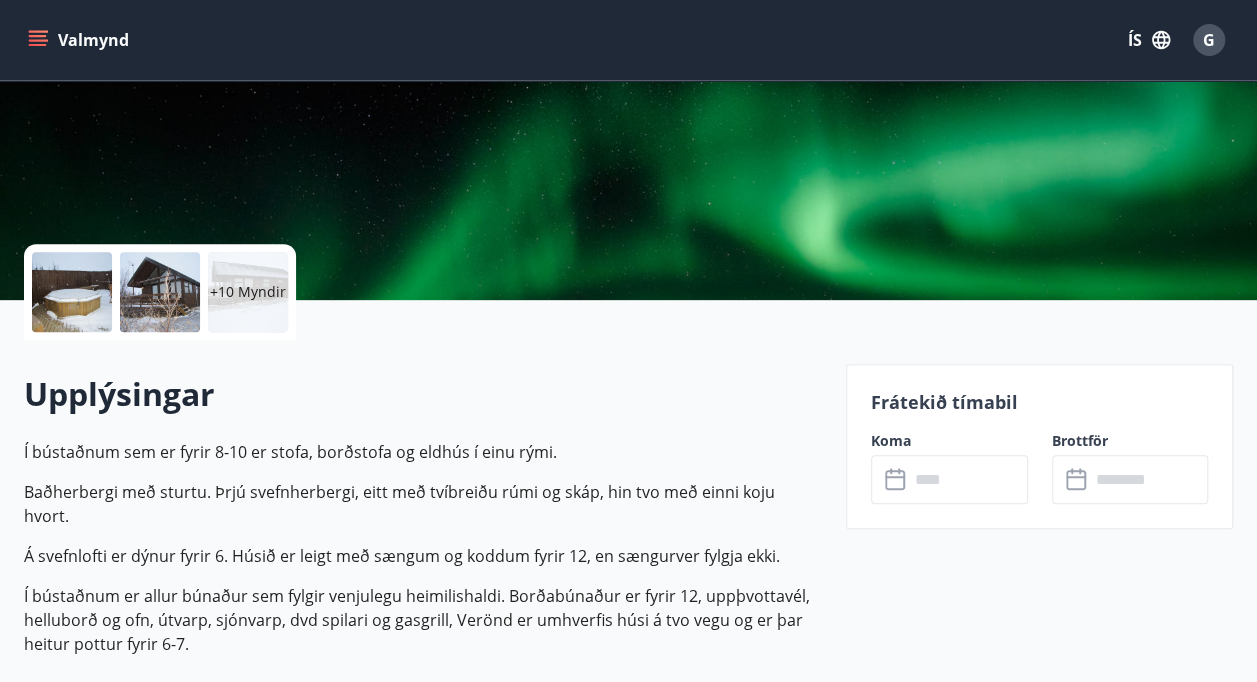 click at bounding box center [160, 292] 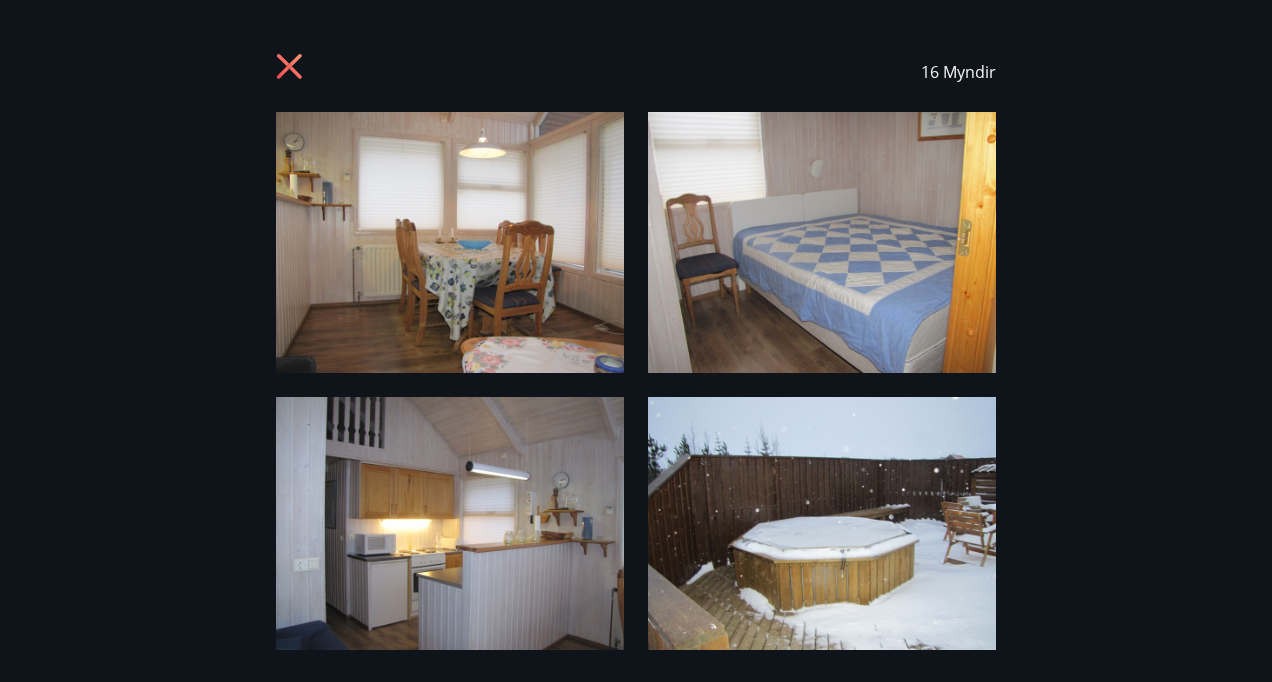 click at bounding box center (450, 242) 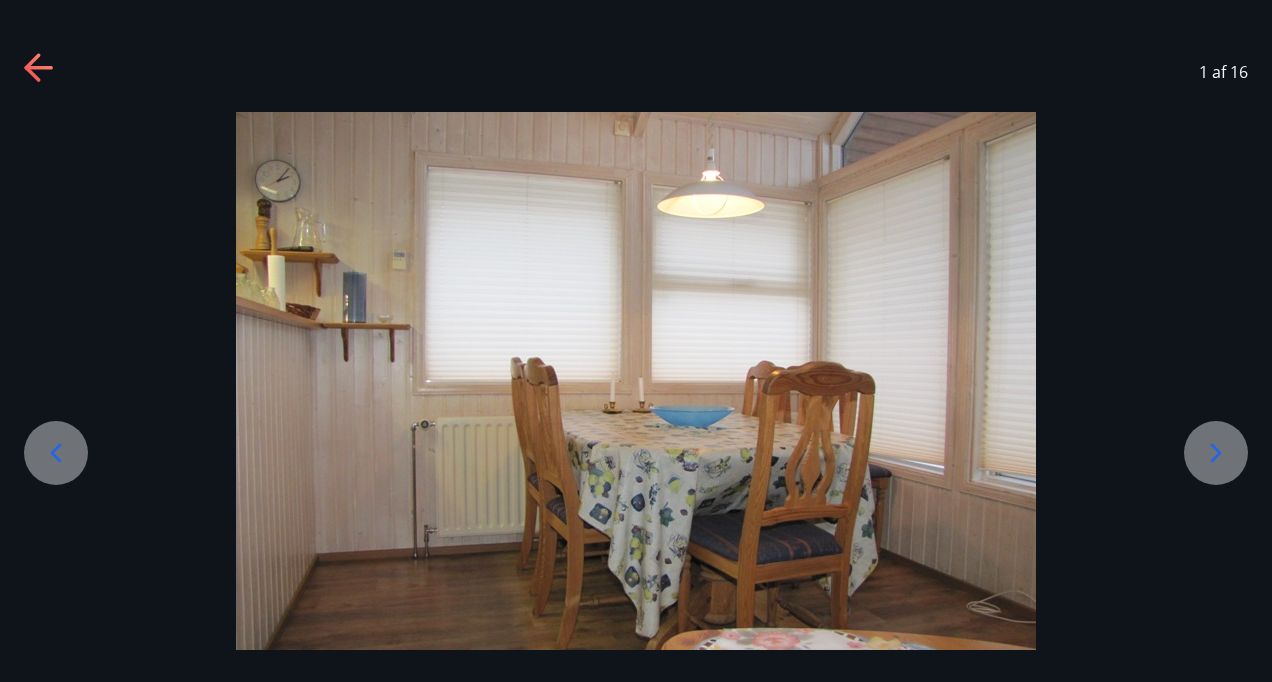 click 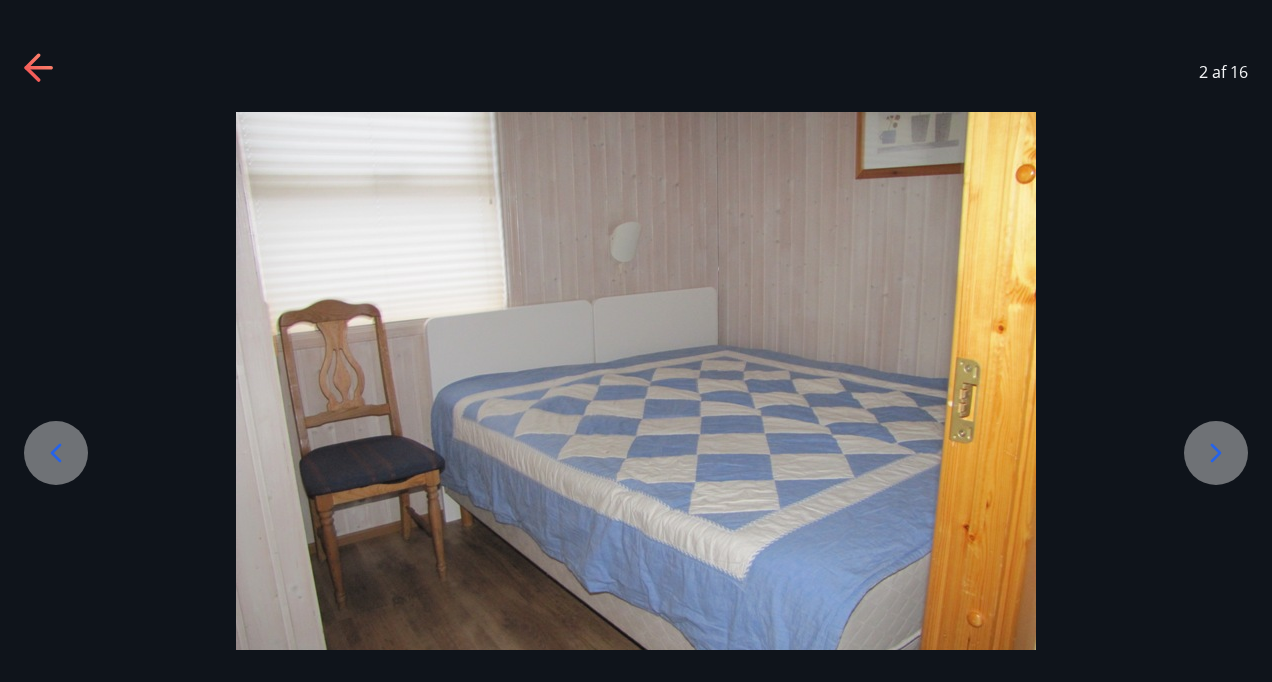 click 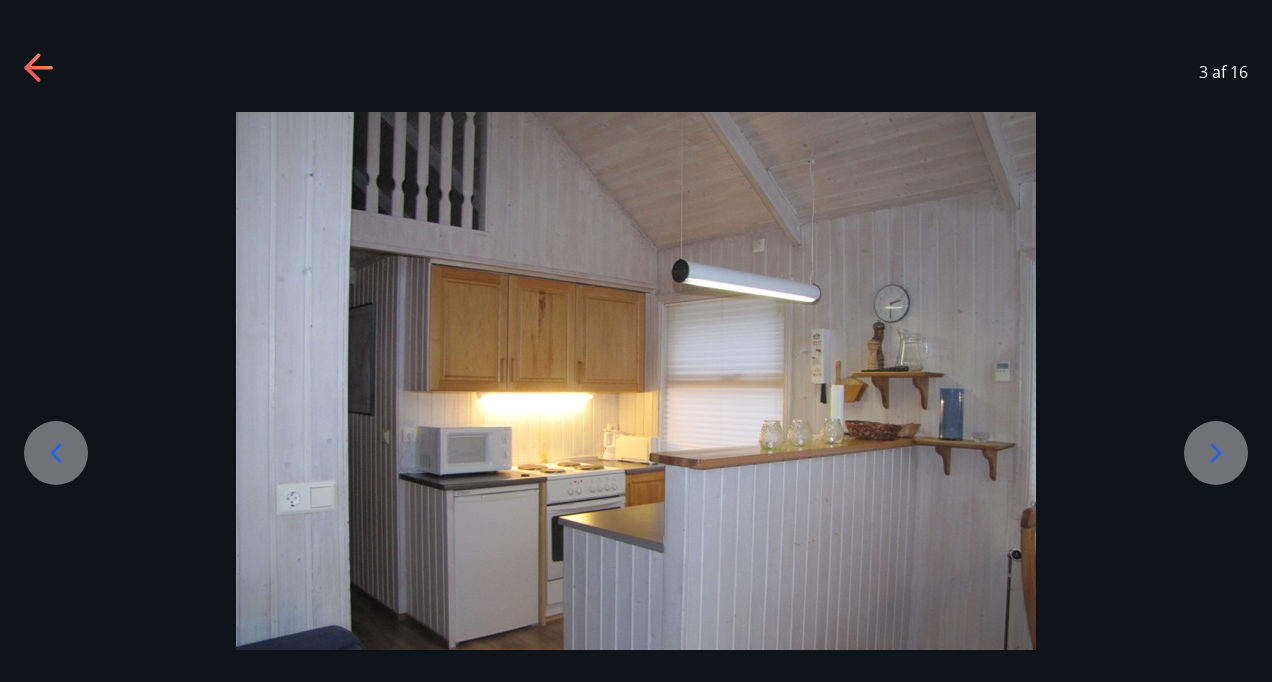 click 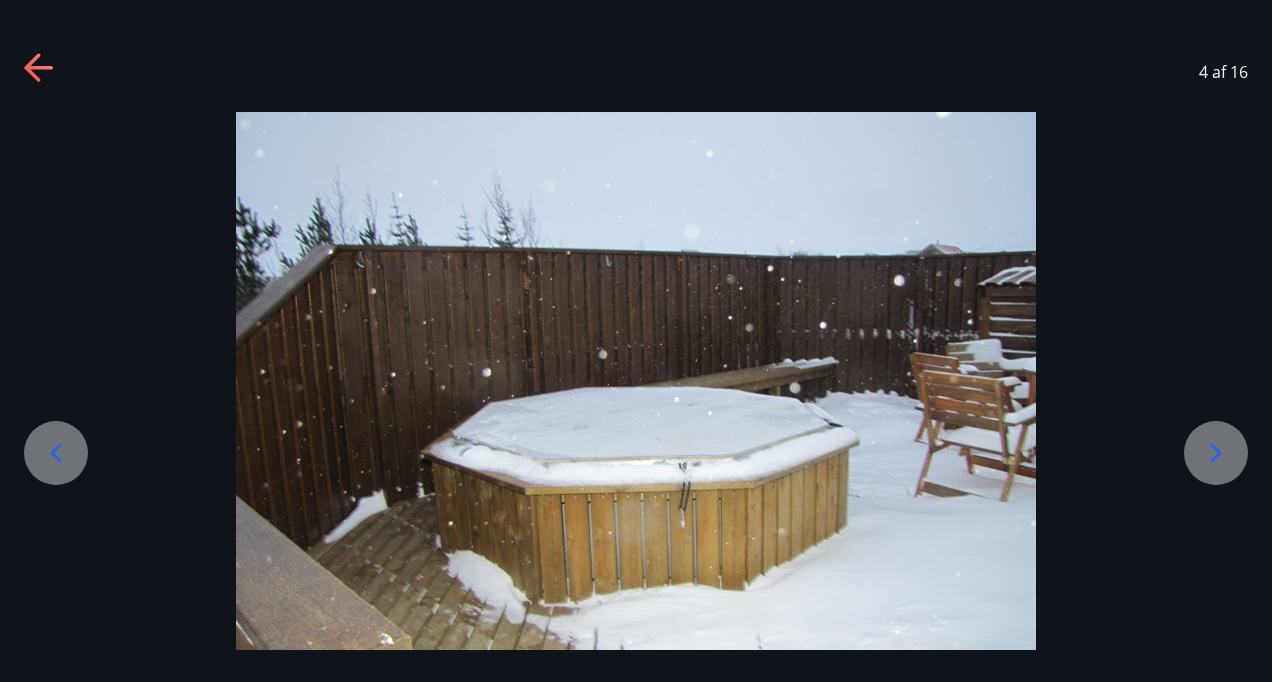 click 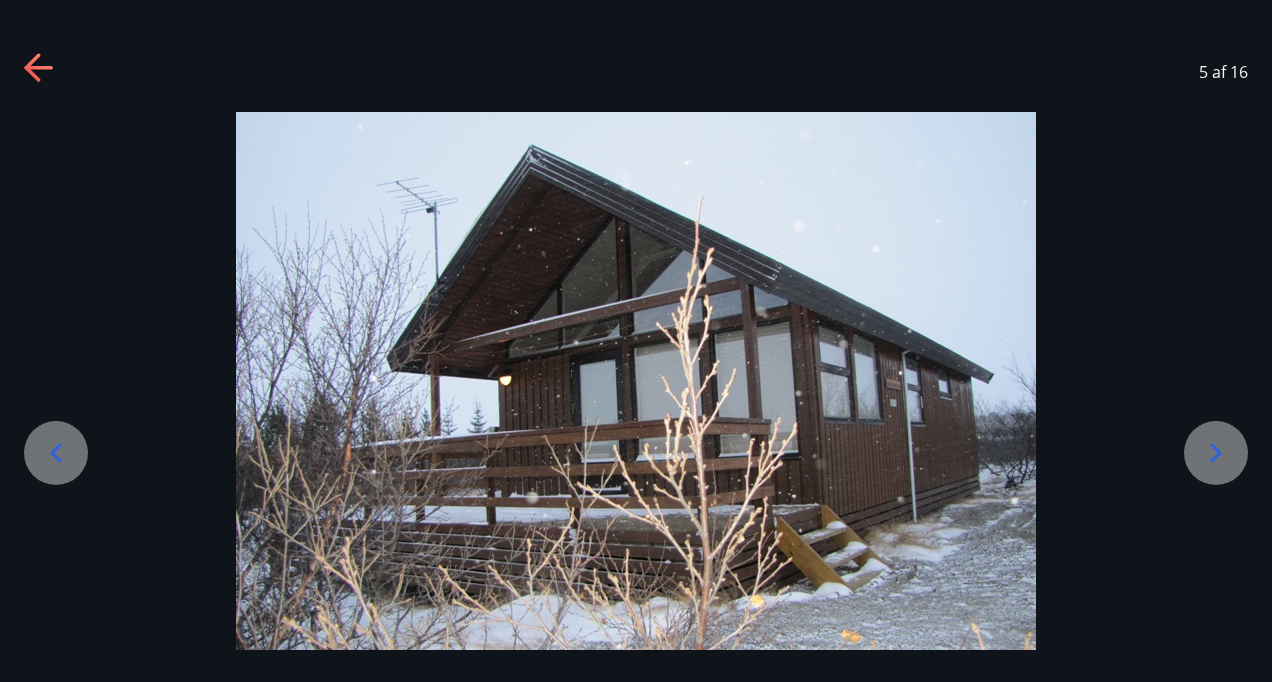 click 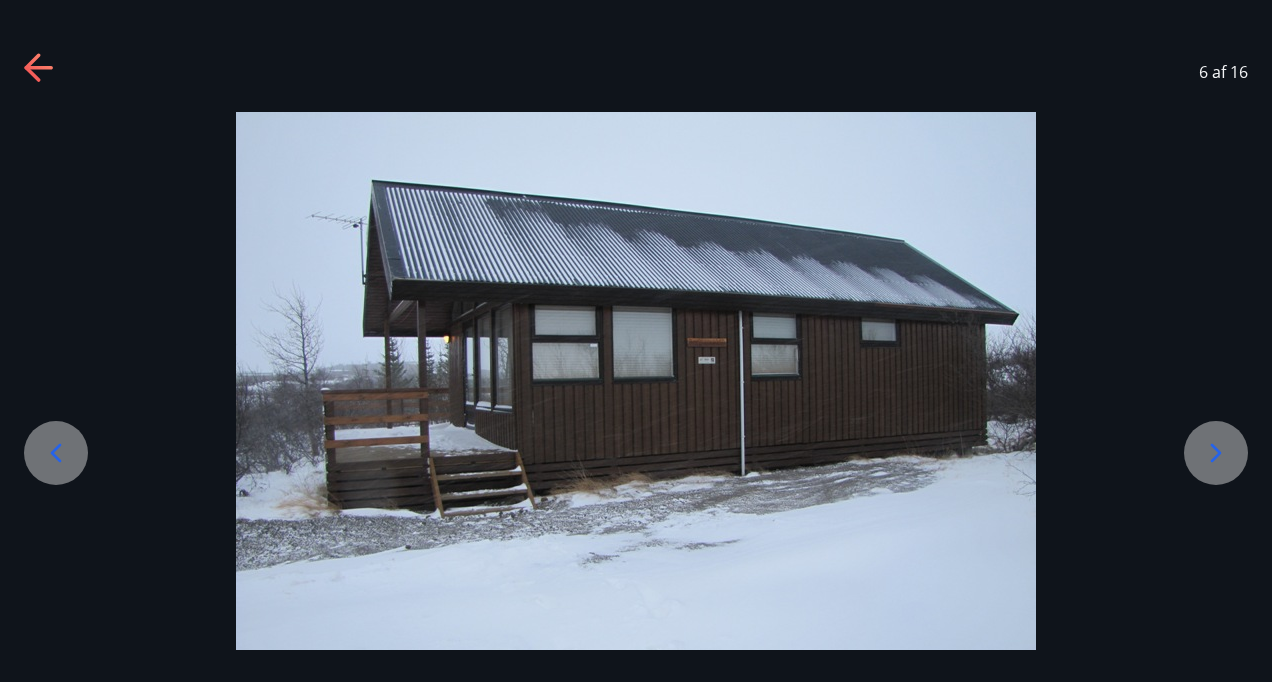 click 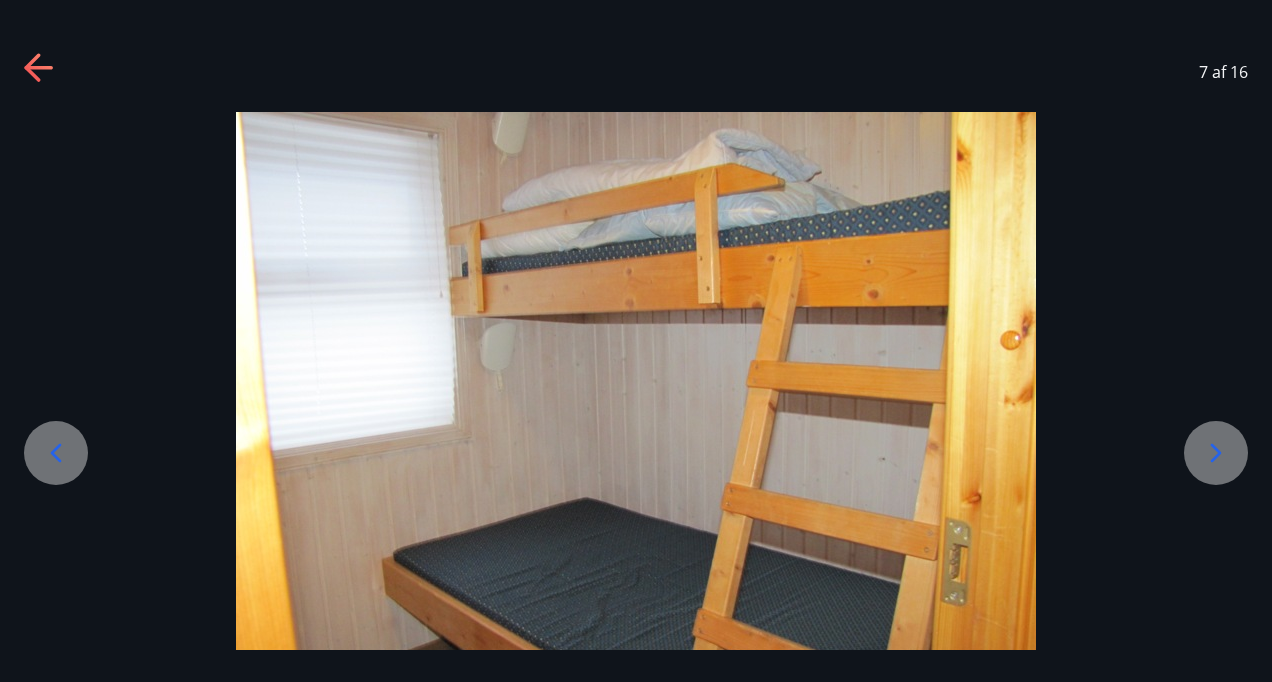 click 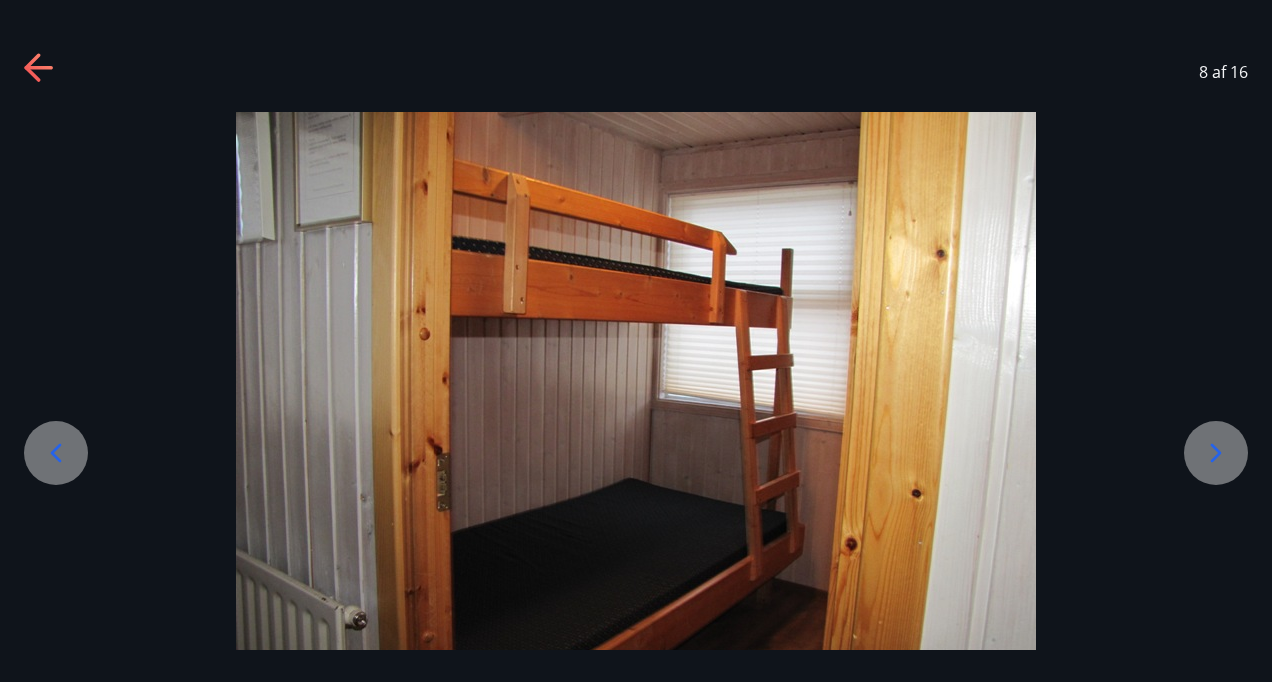 click 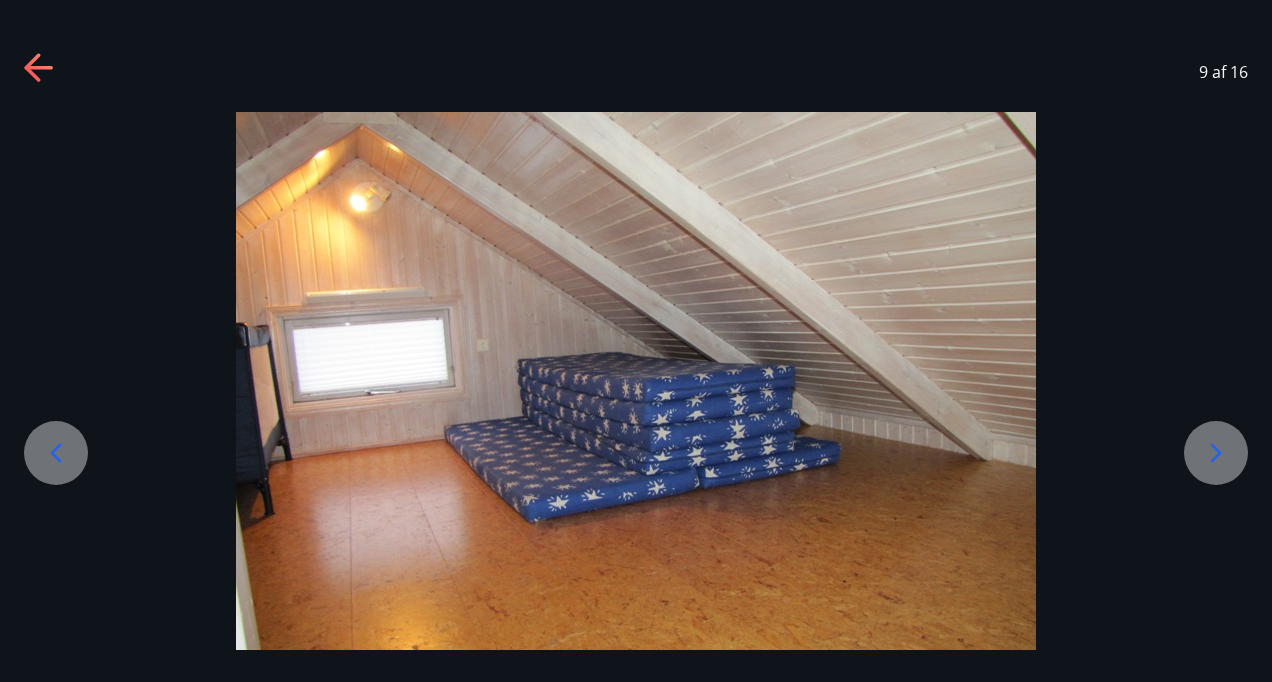 click 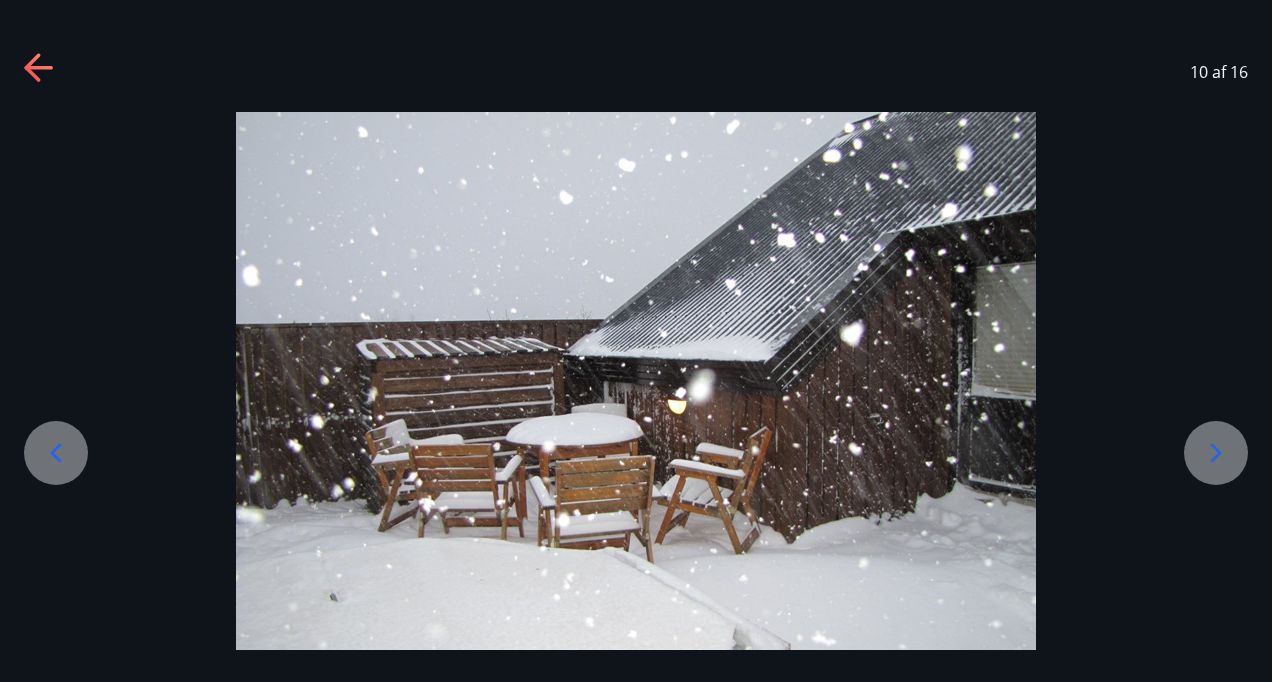 click 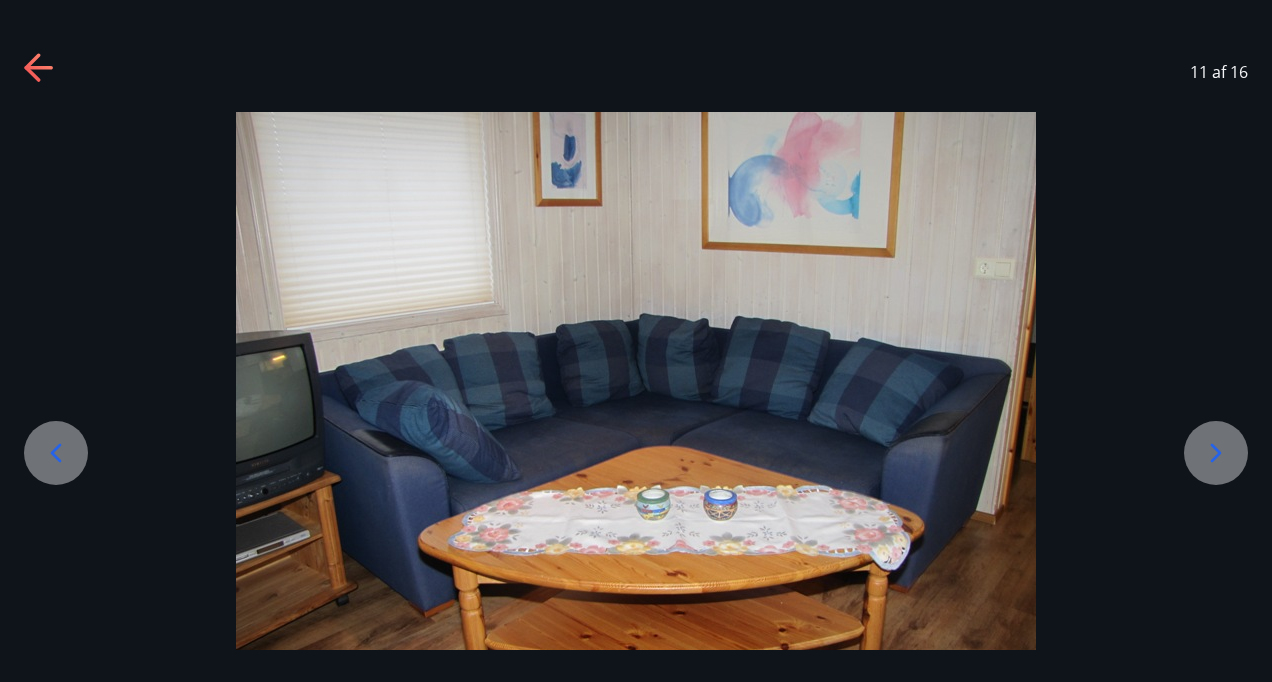 click 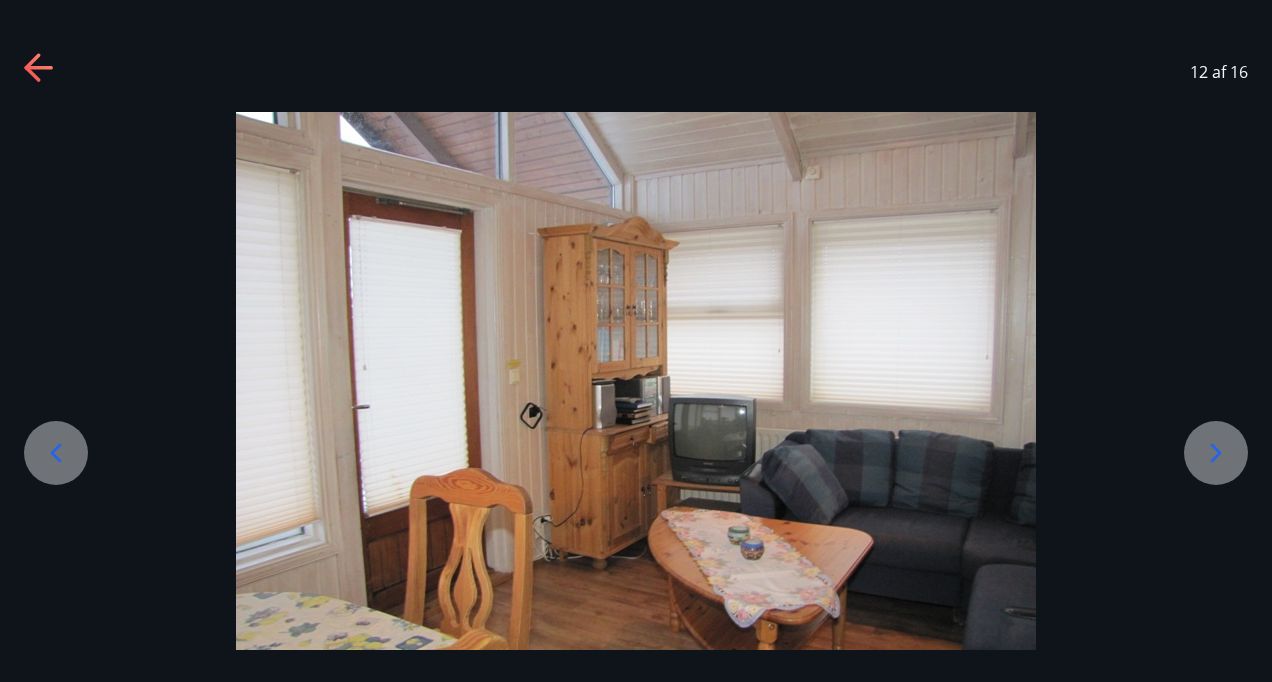 click 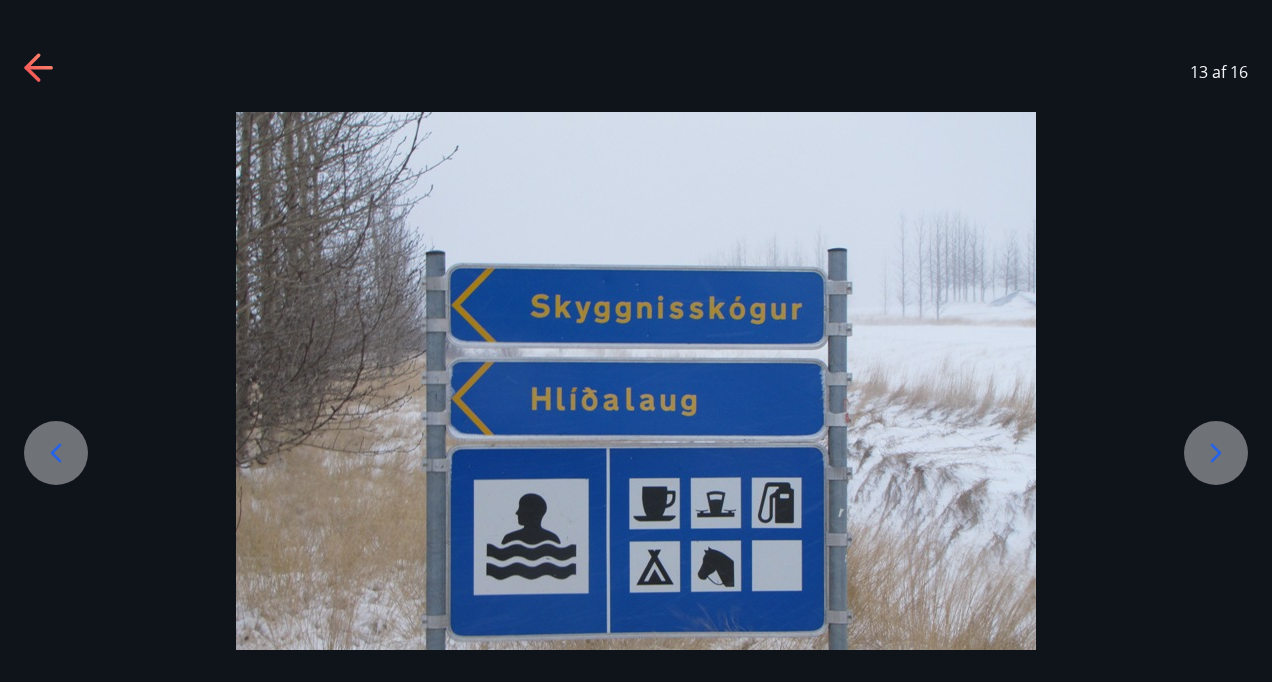 click 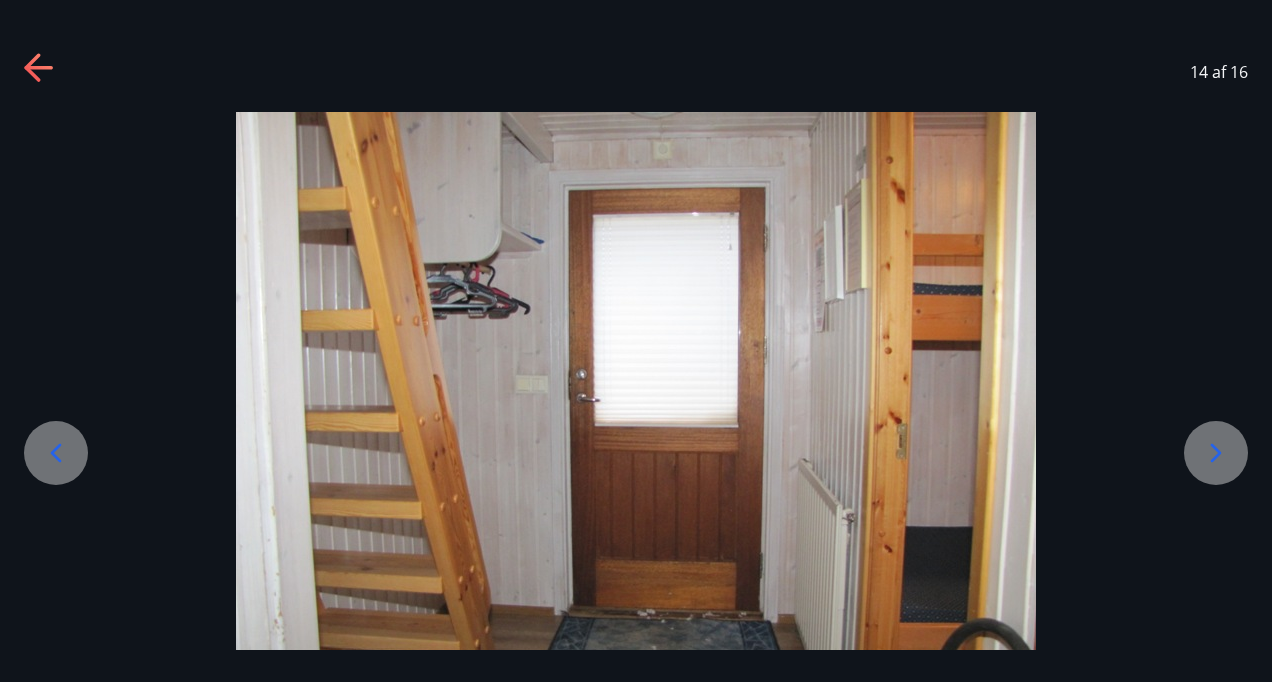 click 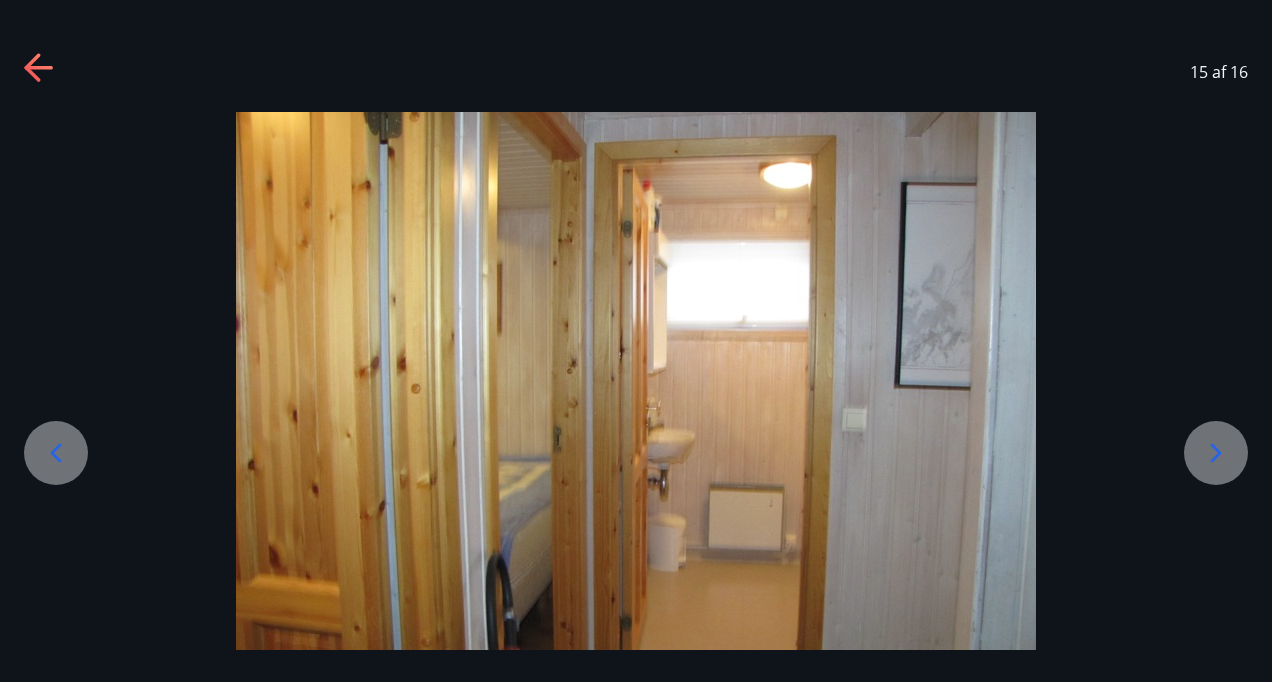 click 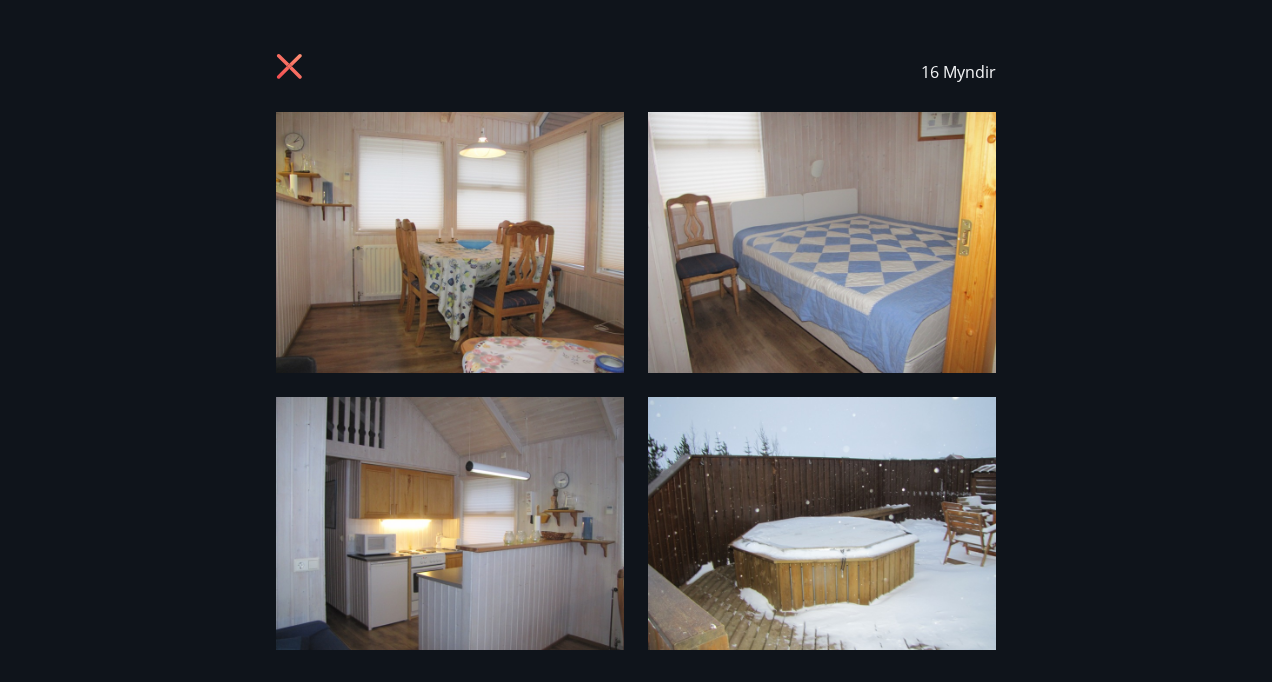 click 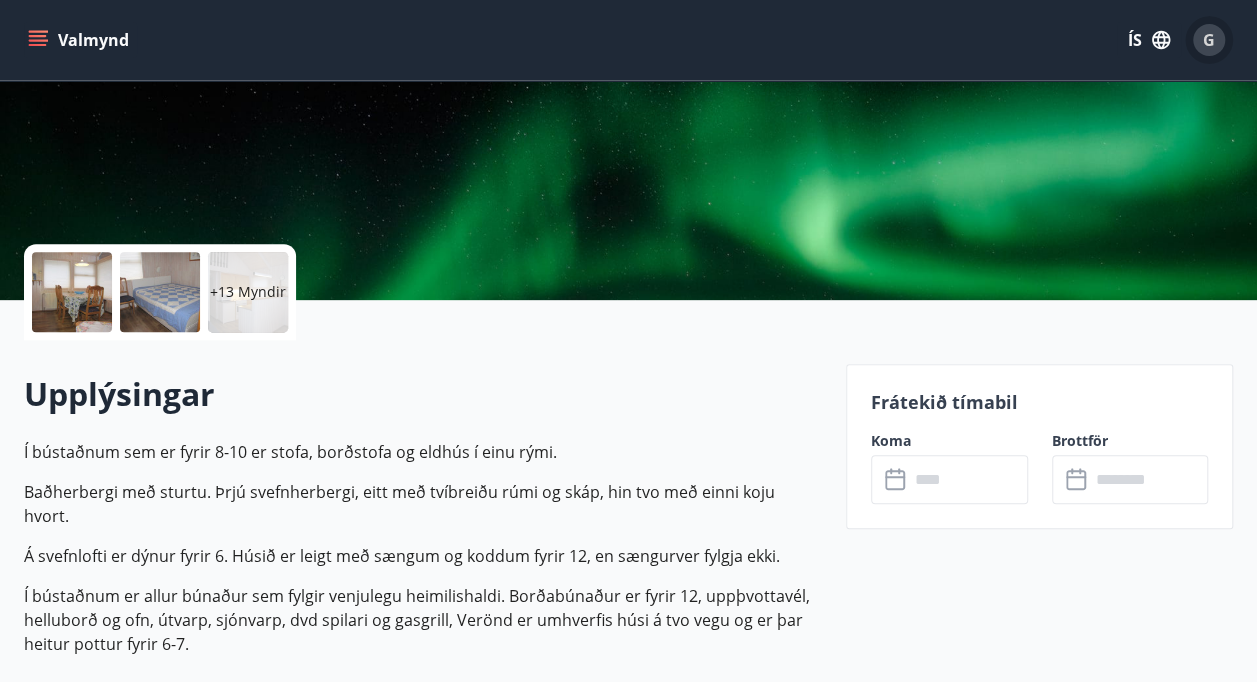 click on "G" at bounding box center [1209, 40] 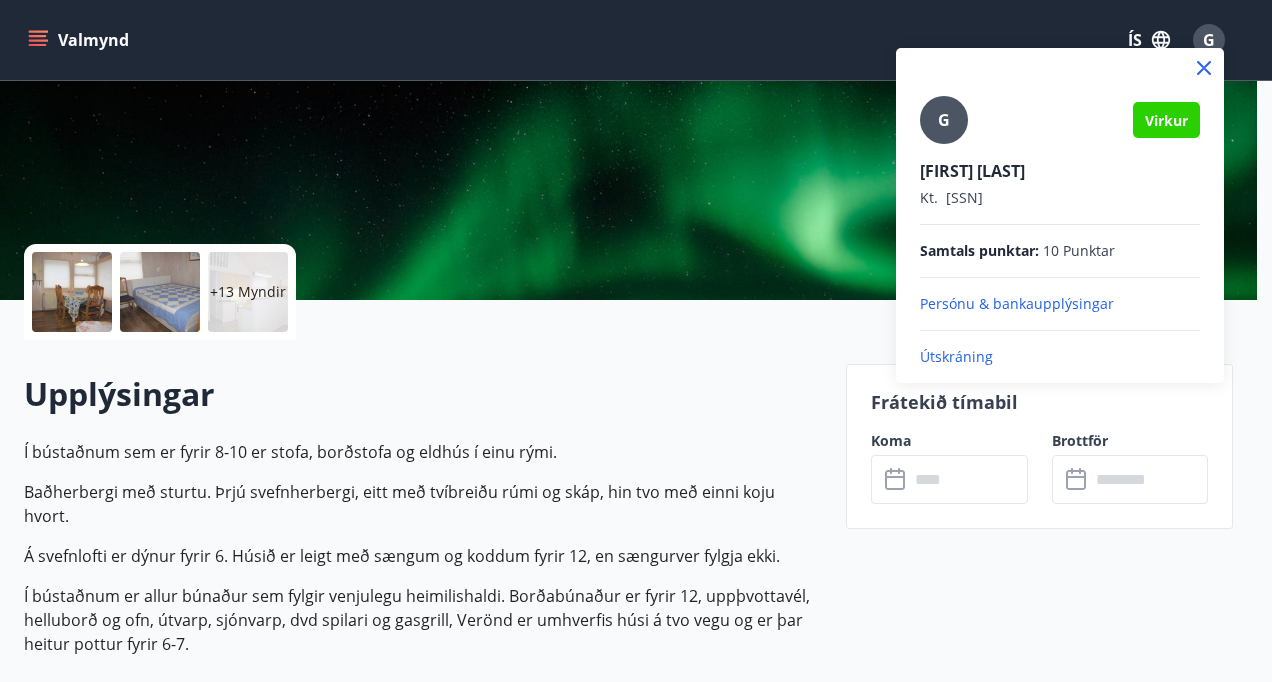 click on "Útskráning" at bounding box center [1060, 357] 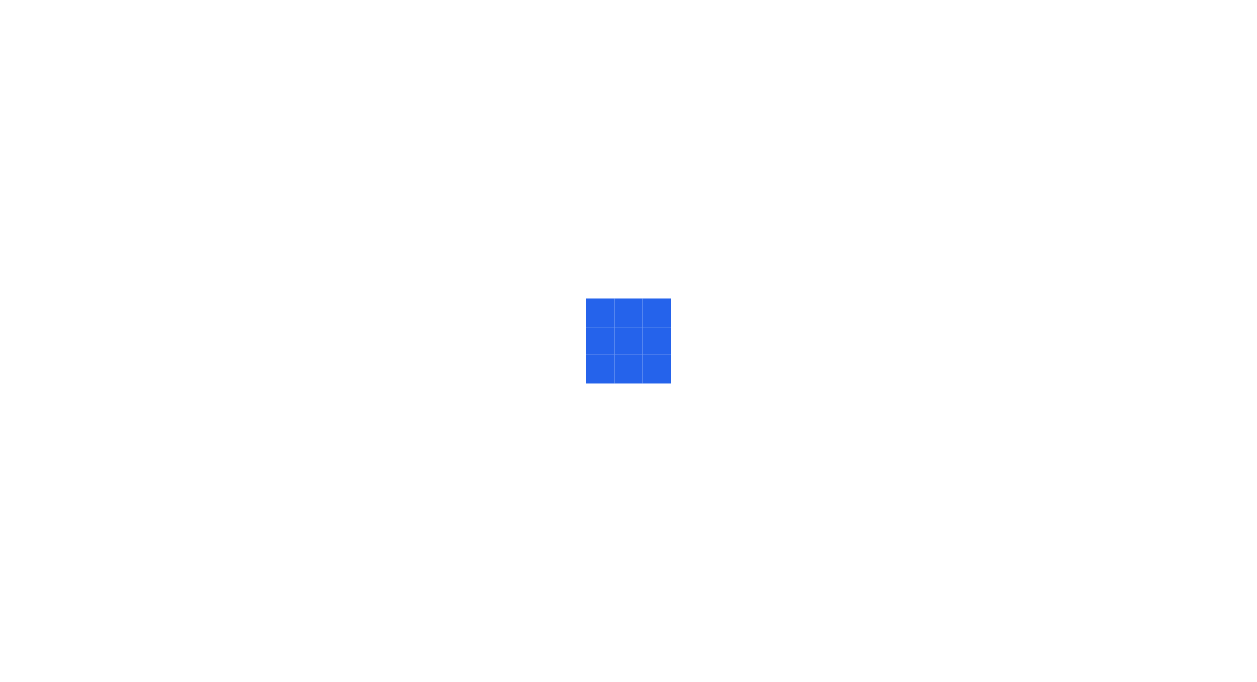scroll, scrollTop: 0, scrollLeft: 0, axis: both 